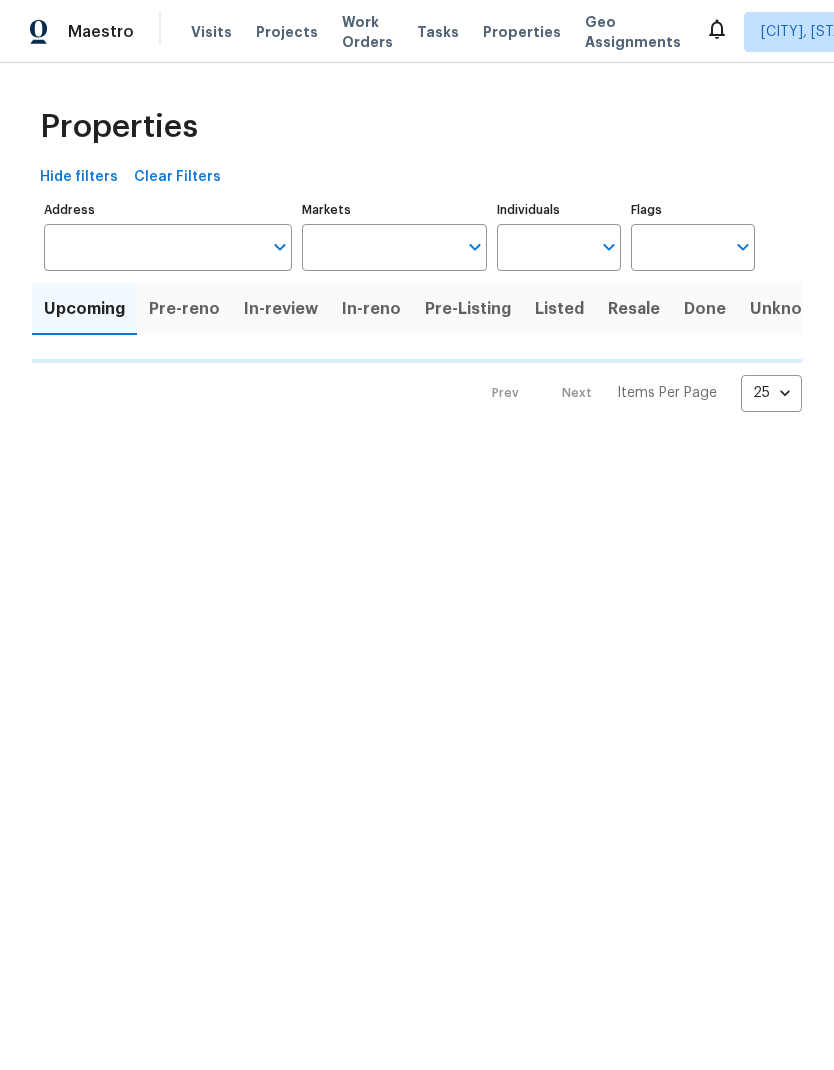 scroll, scrollTop: 0, scrollLeft: 0, axis: both 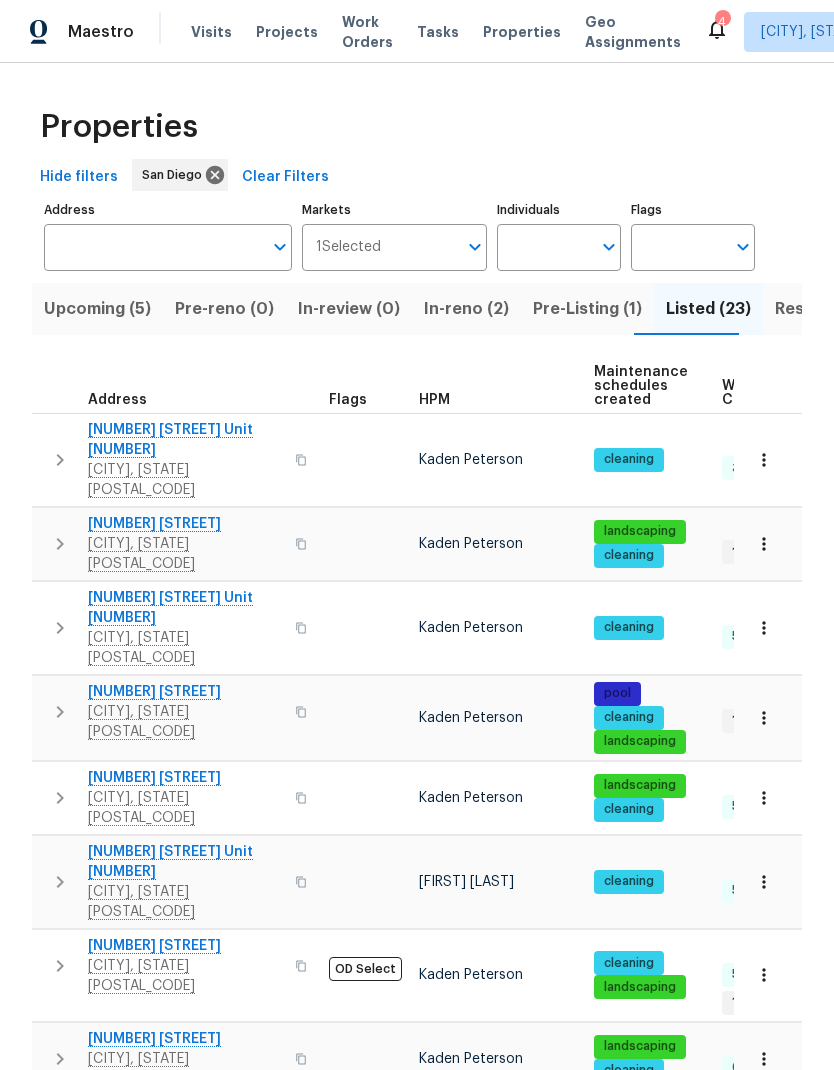 click on "Visits" at bounding box center (211, 32) 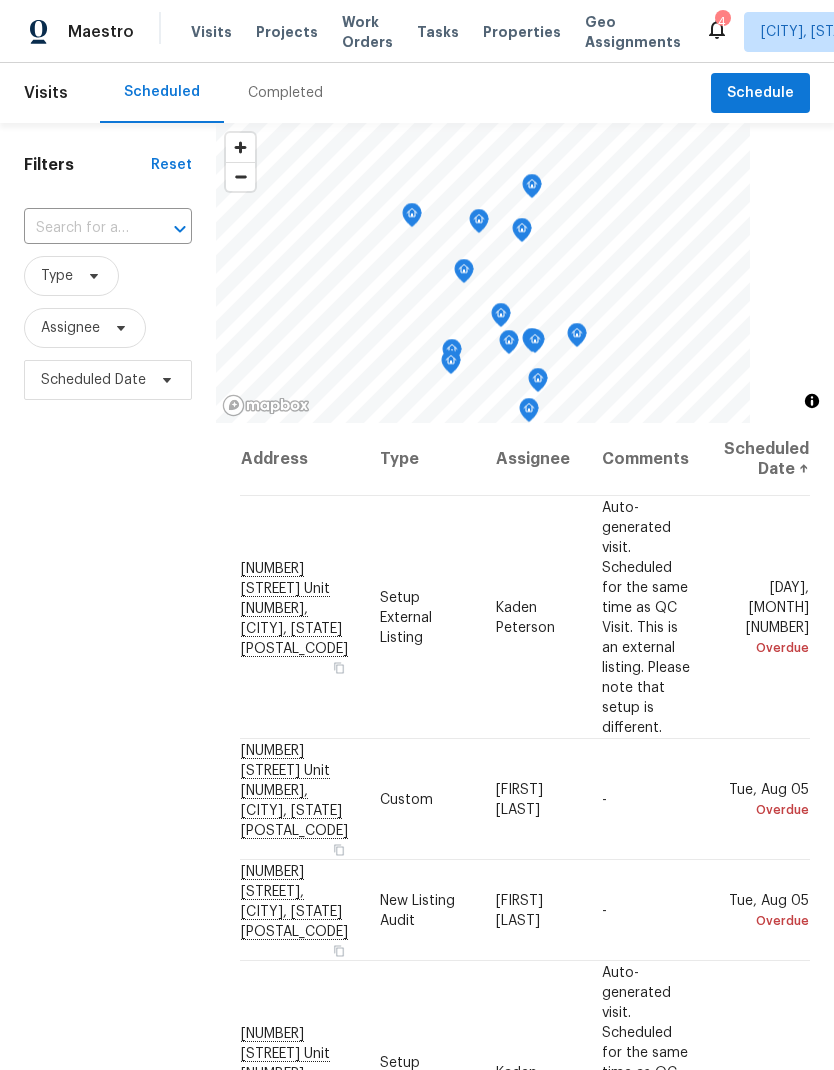 click at bounding box center (80, 228) 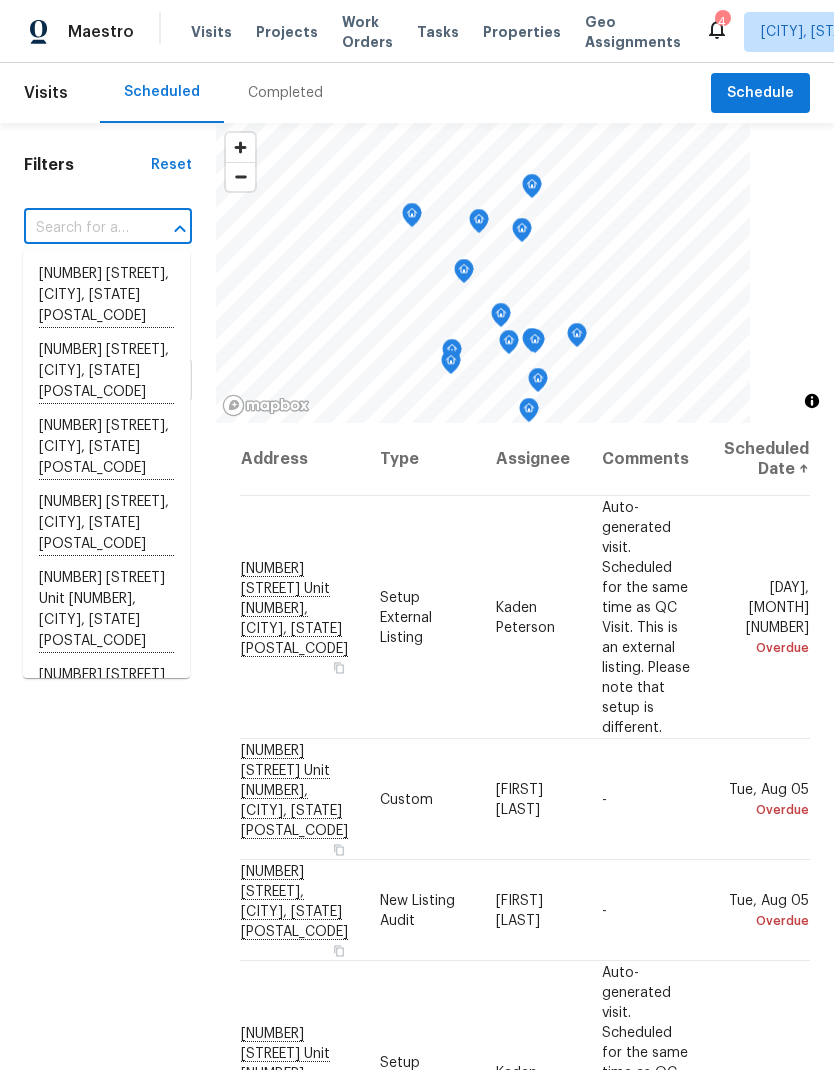 click at bounding box center [80, 228] 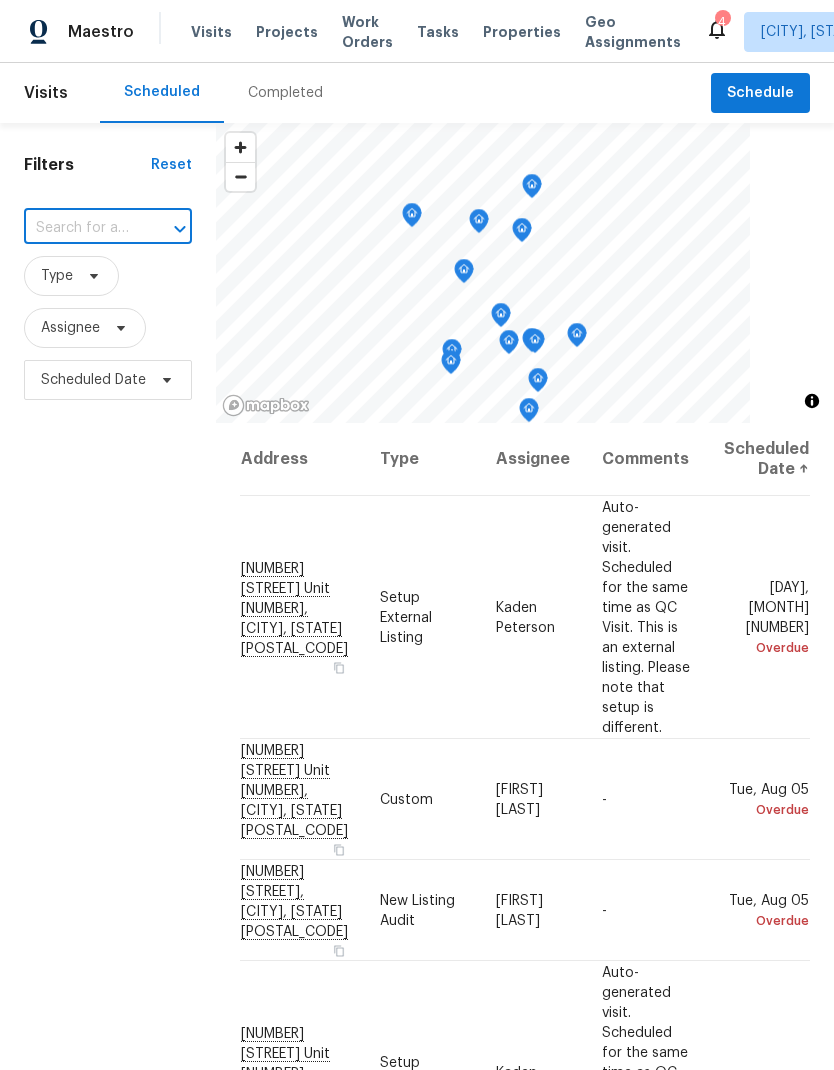 paste on "[NUMBER] [STREET], [CITY], [STATE] [POSTAL_CODE]" 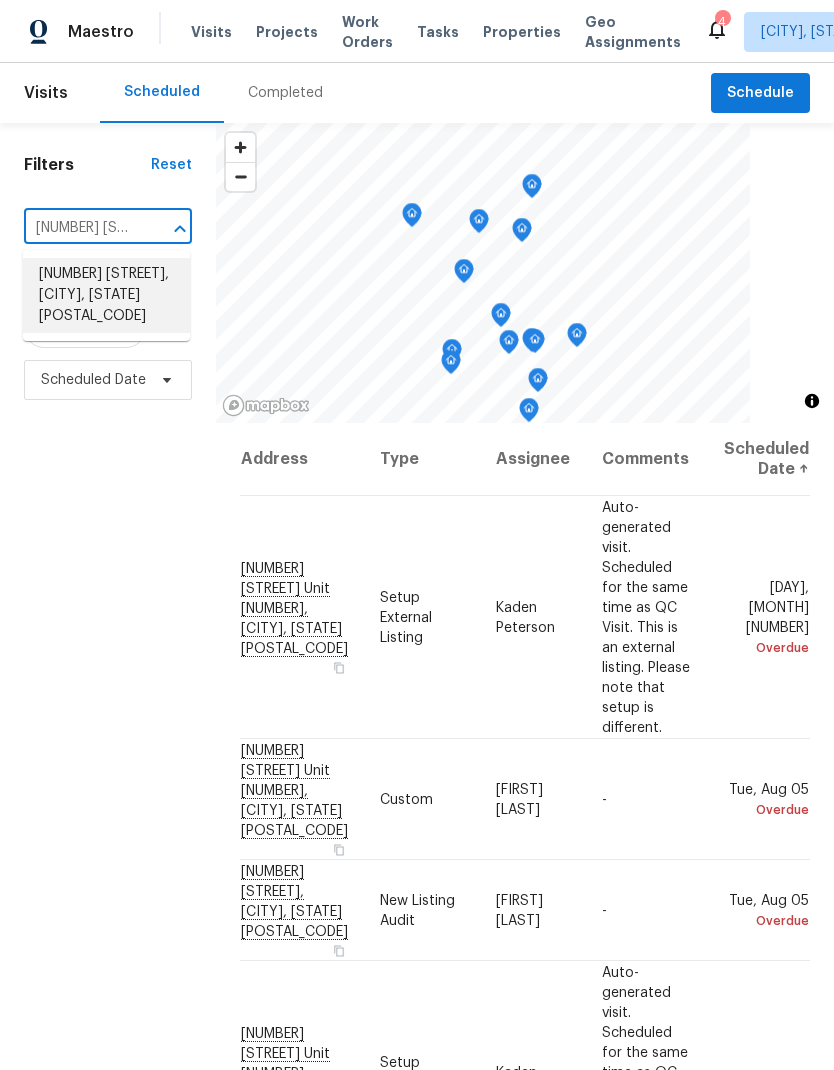 click on "[NUMBER] [STREET], [CITY], [STATE] [POSTAL_CODE]" at bounding box center [106, 295] 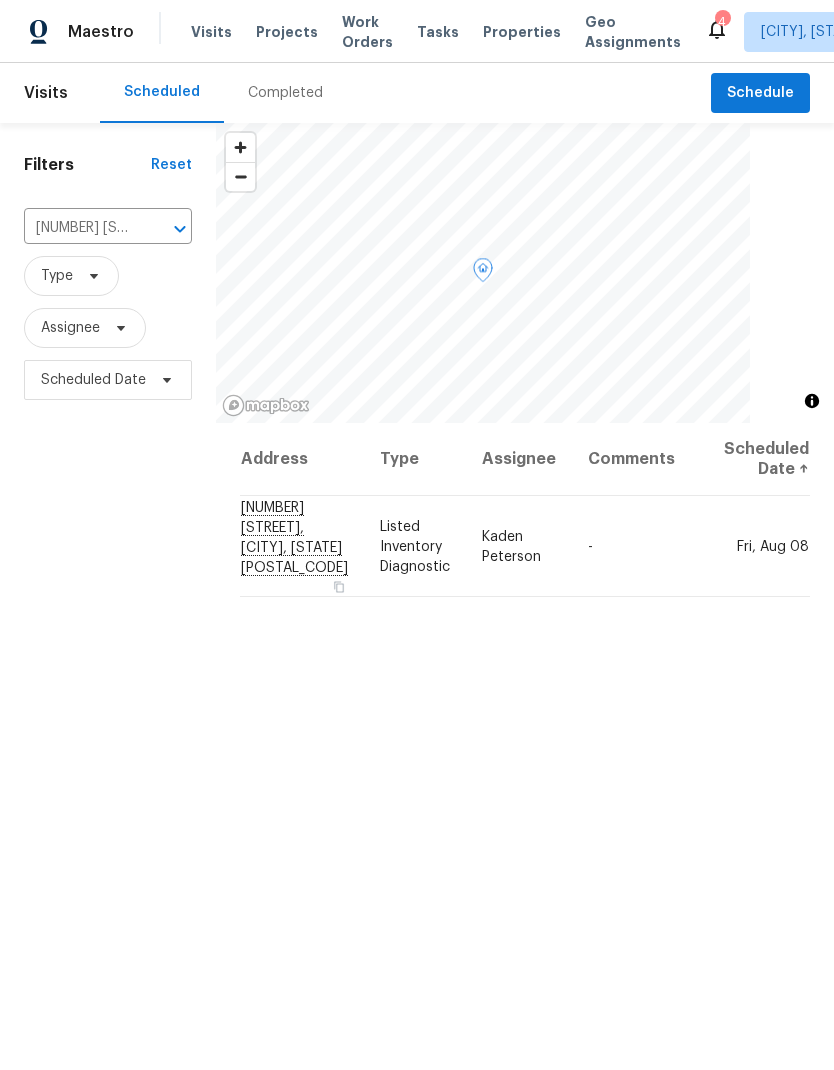click 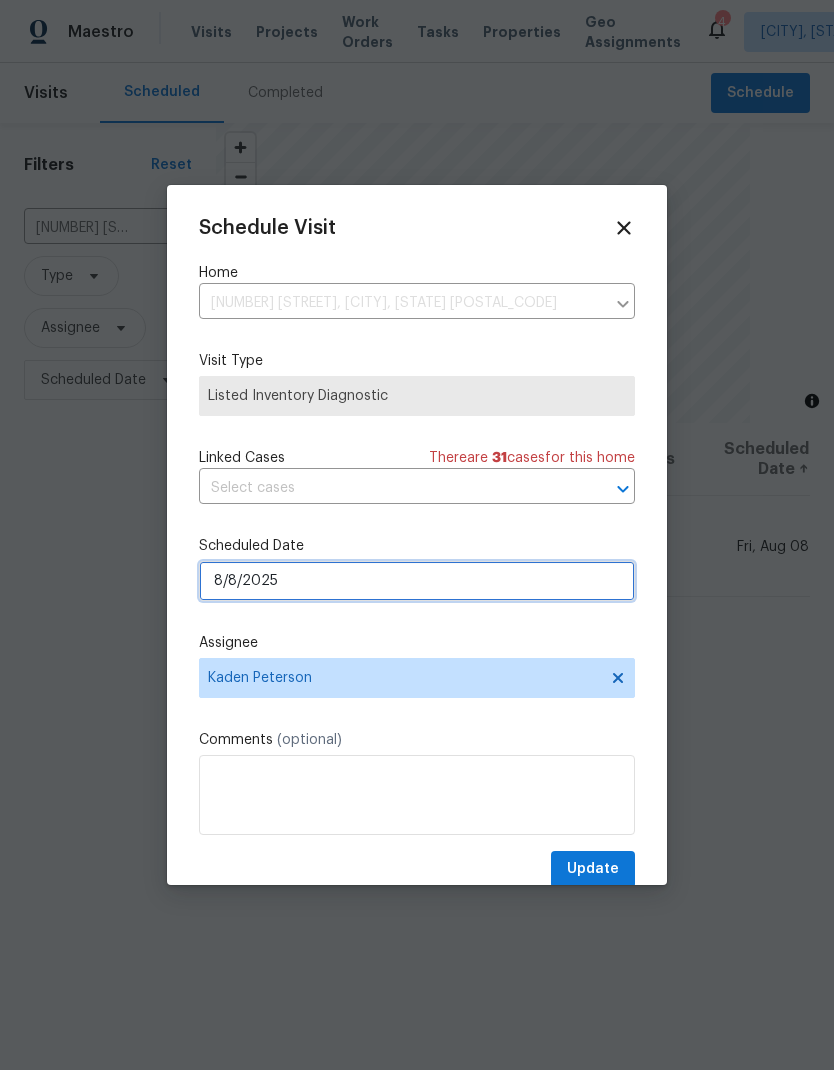 click on "8/8/2025" at bounding box center [417, 581] 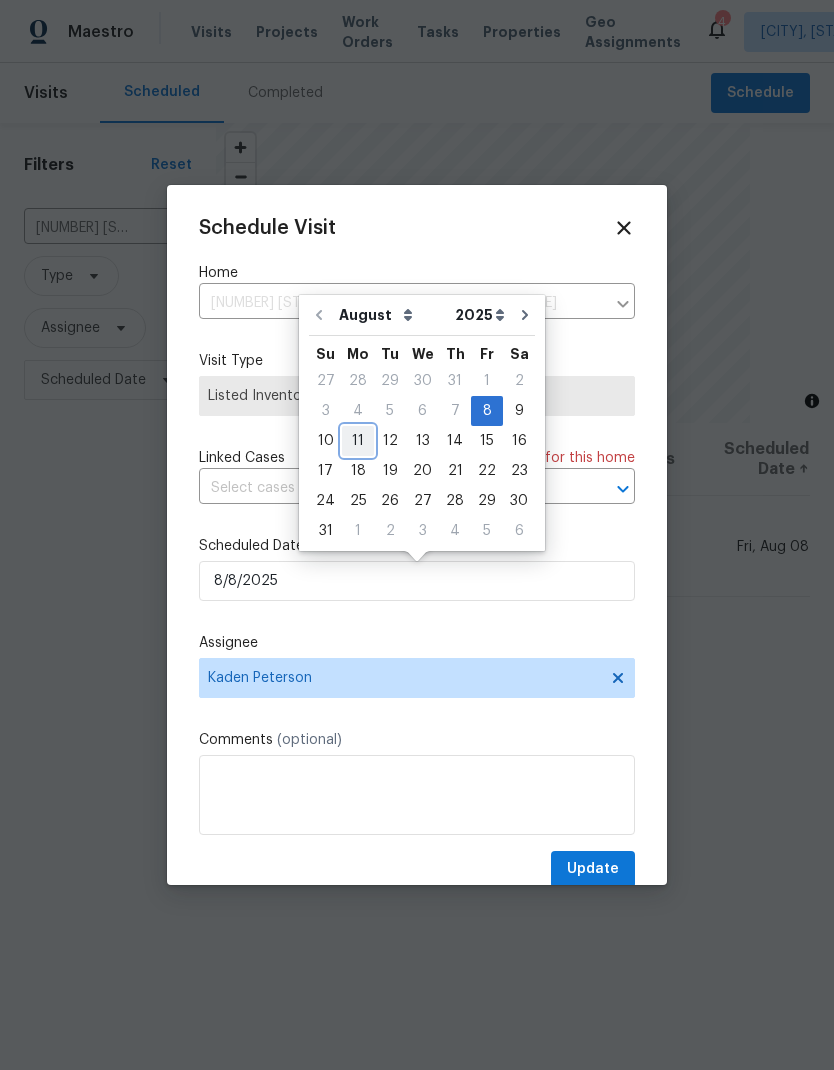 click on "11" at bounding box center (358, 441) 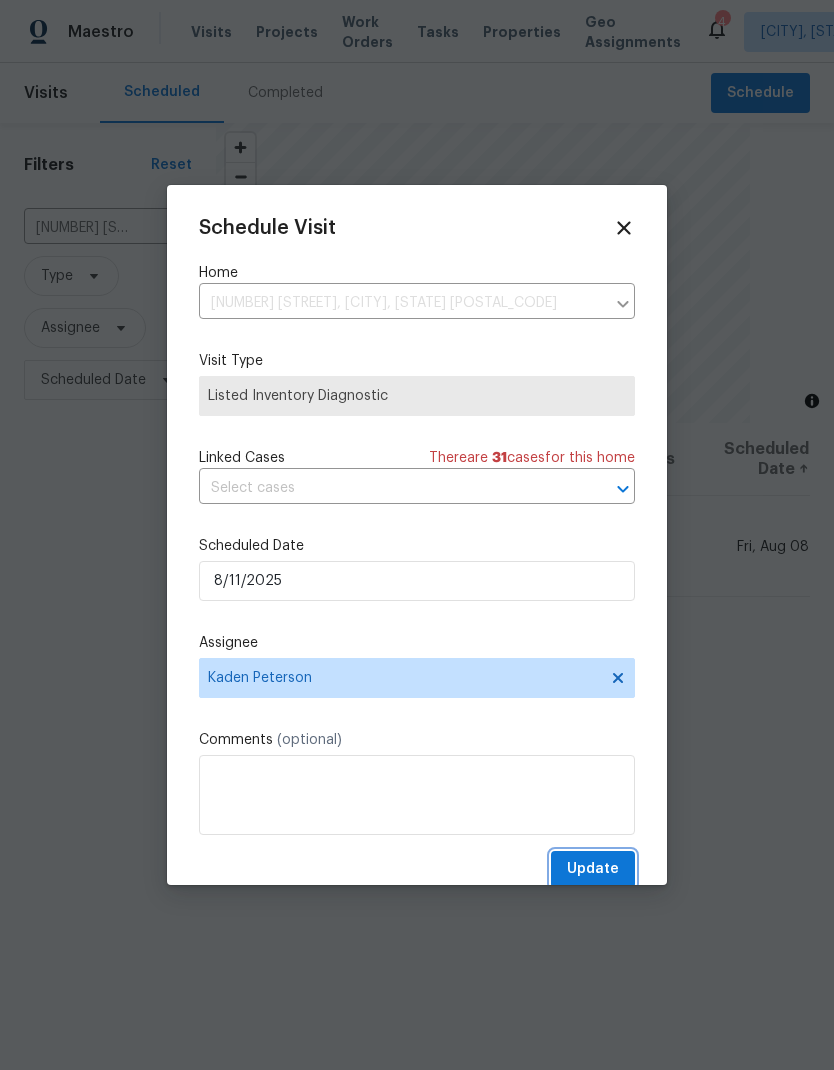 click on "Update" at bounding box center (593, 869) 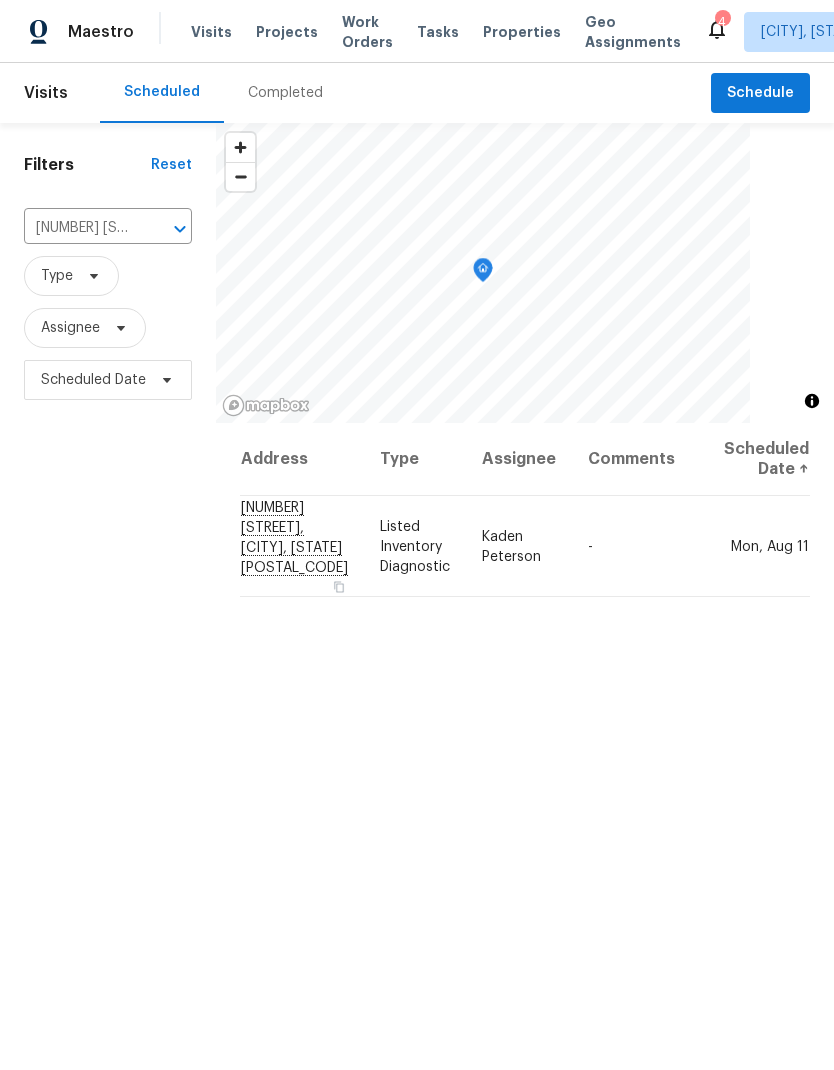 click 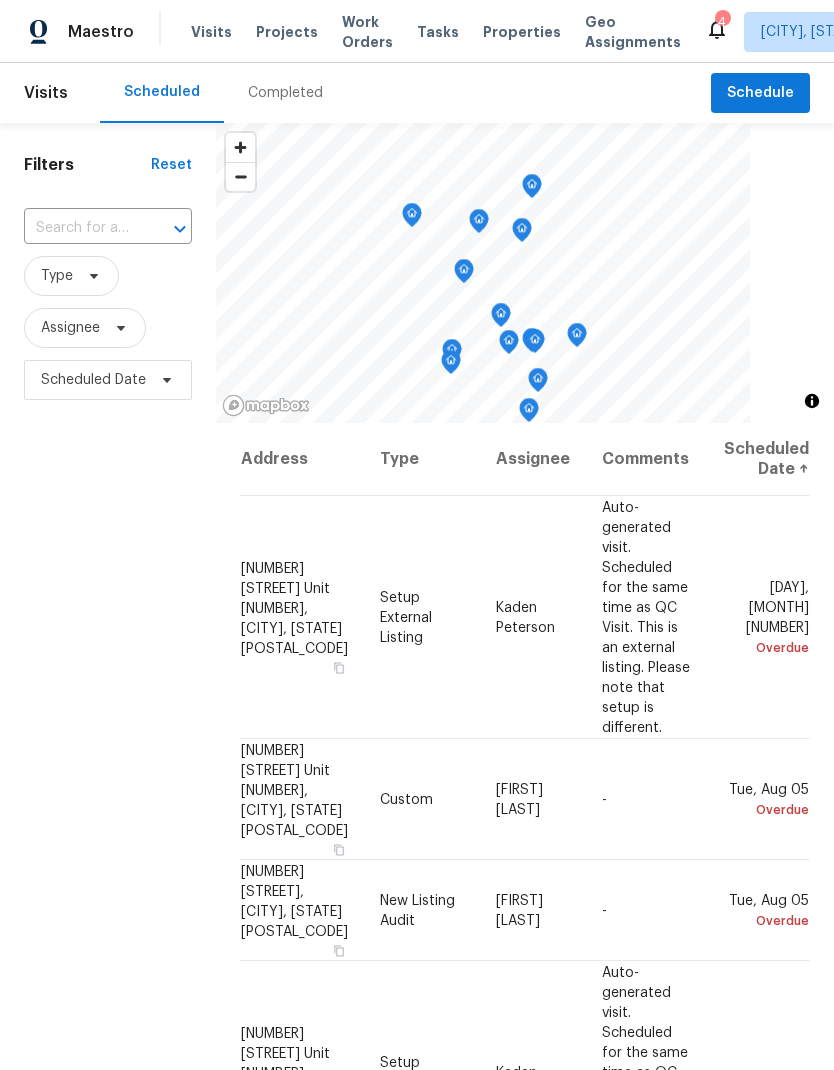 click at bounding box center [80, 228] 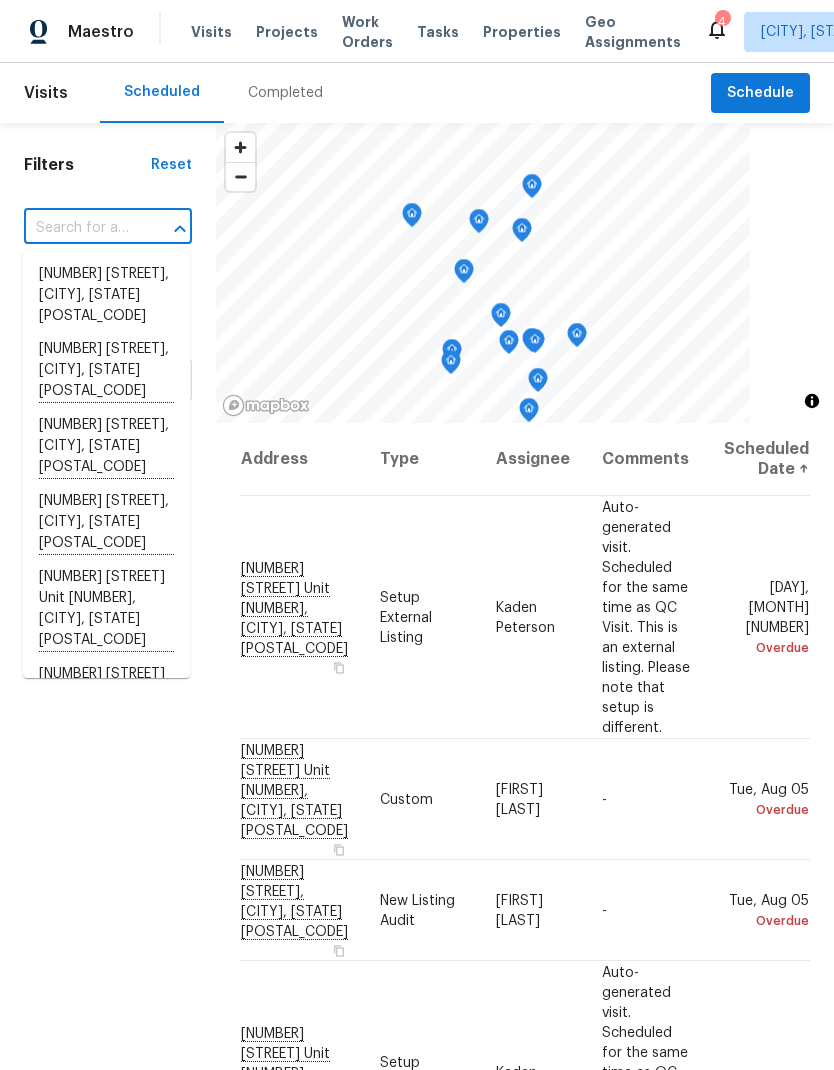 click at bounding box center [80, 228] 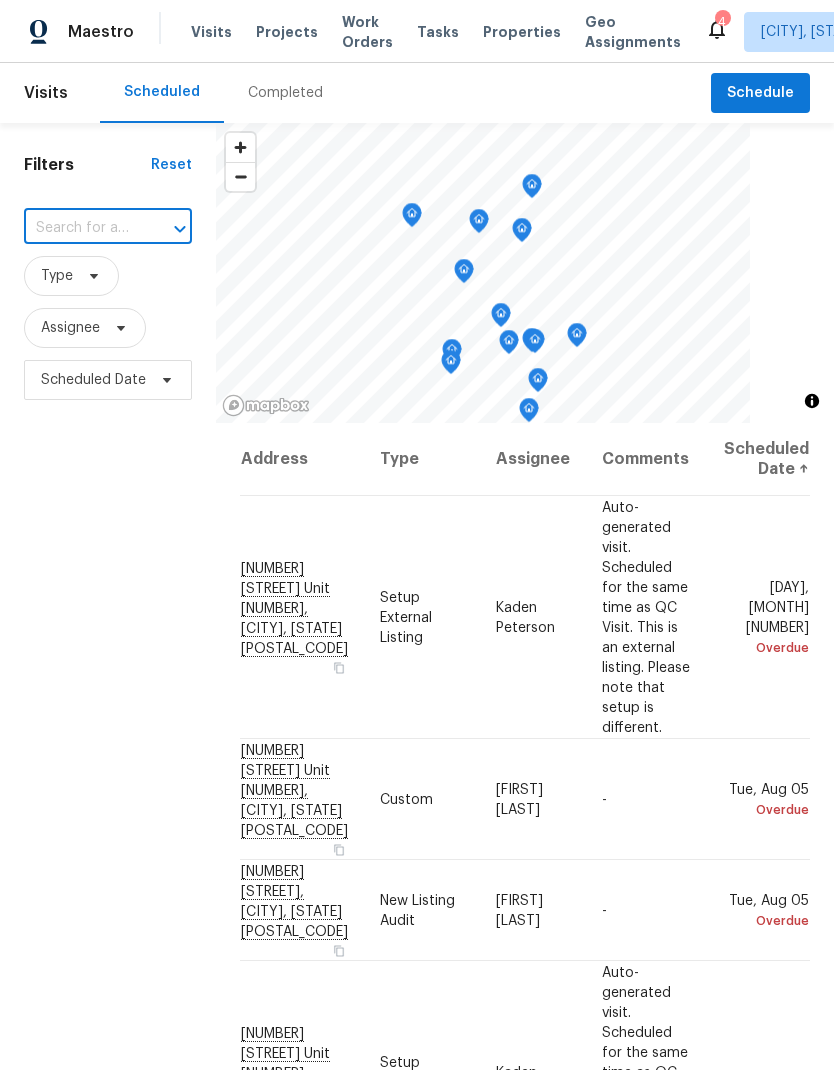 paste on "[NUMBER] [STREET] Apt [NUMBER], [CITY], [STATE] [POSTAL_CODE]" 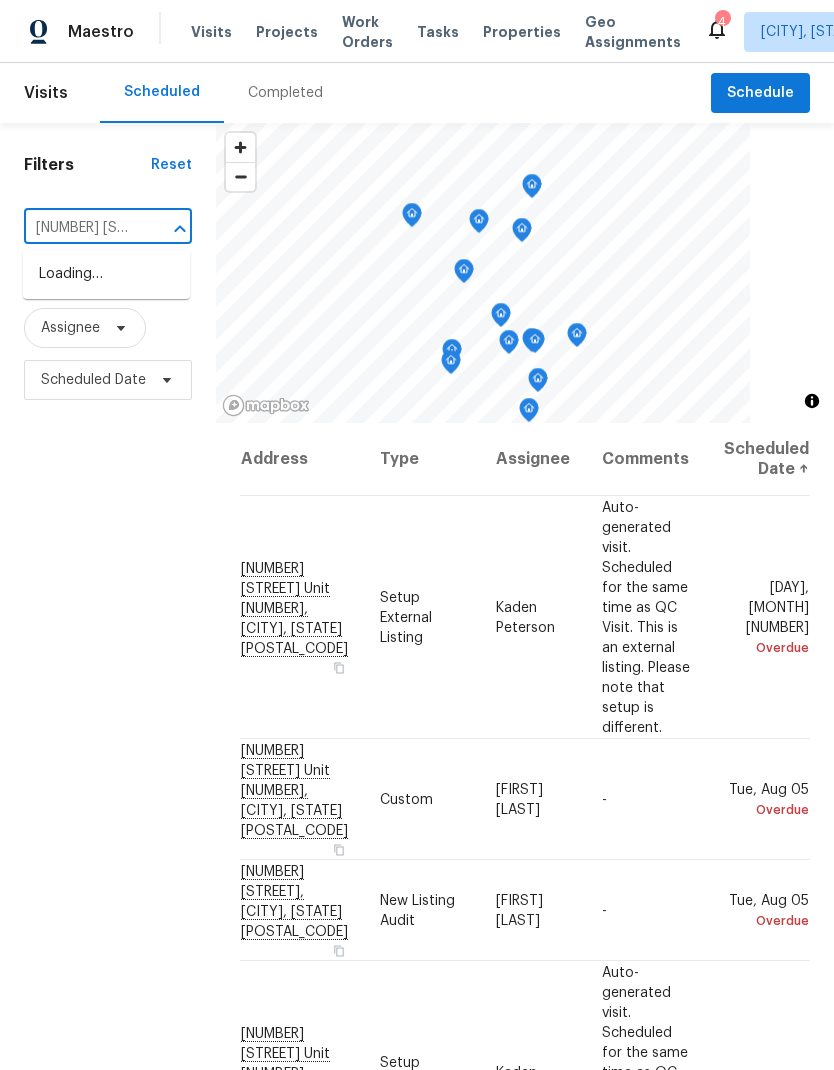 type on "[NUMBER] [STREET]" 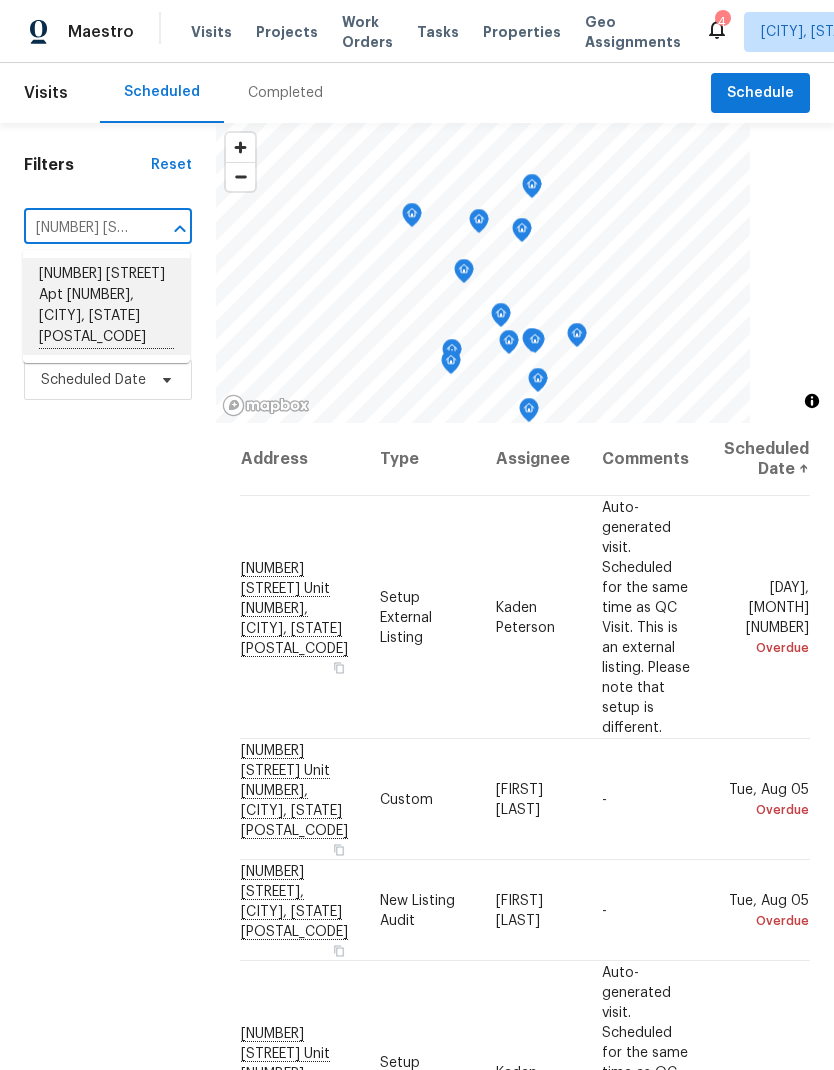 click on "[NUMBER] [STREET] Apt [NUMBER], [CITY], [STATE] [POSTAL_CODE]" at bounding box center [106, 306] 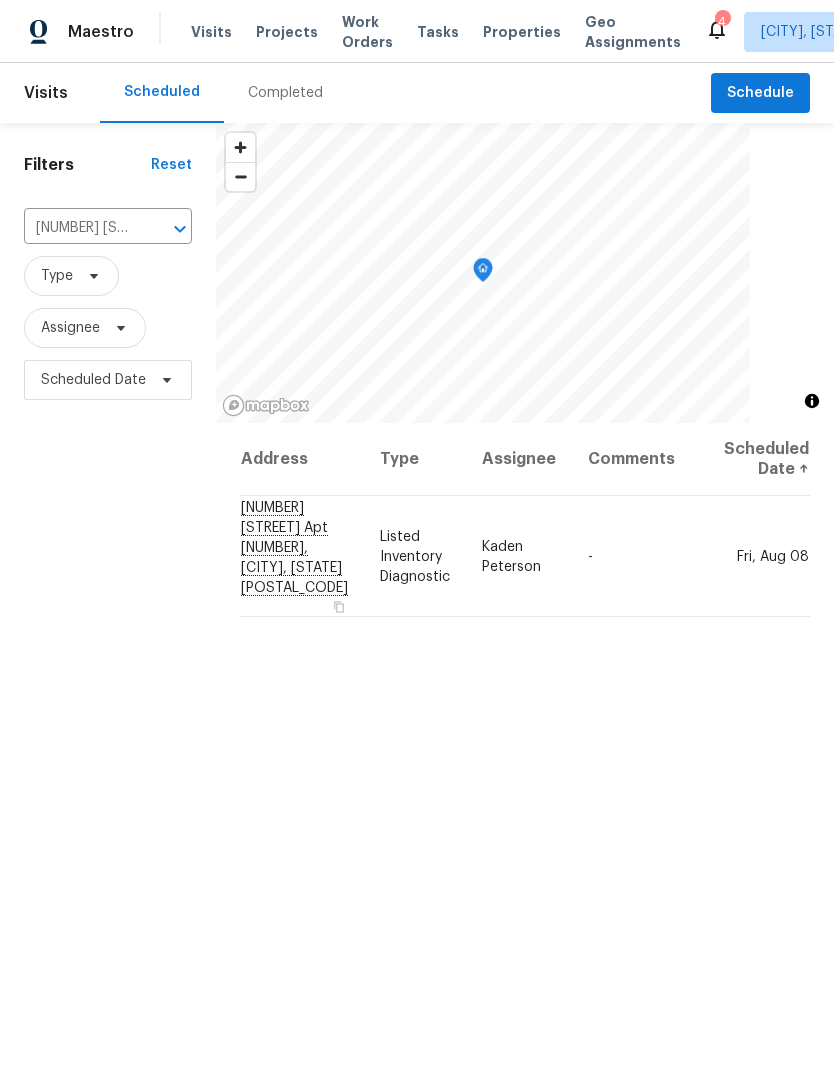 click at bounding box center (0, 0) 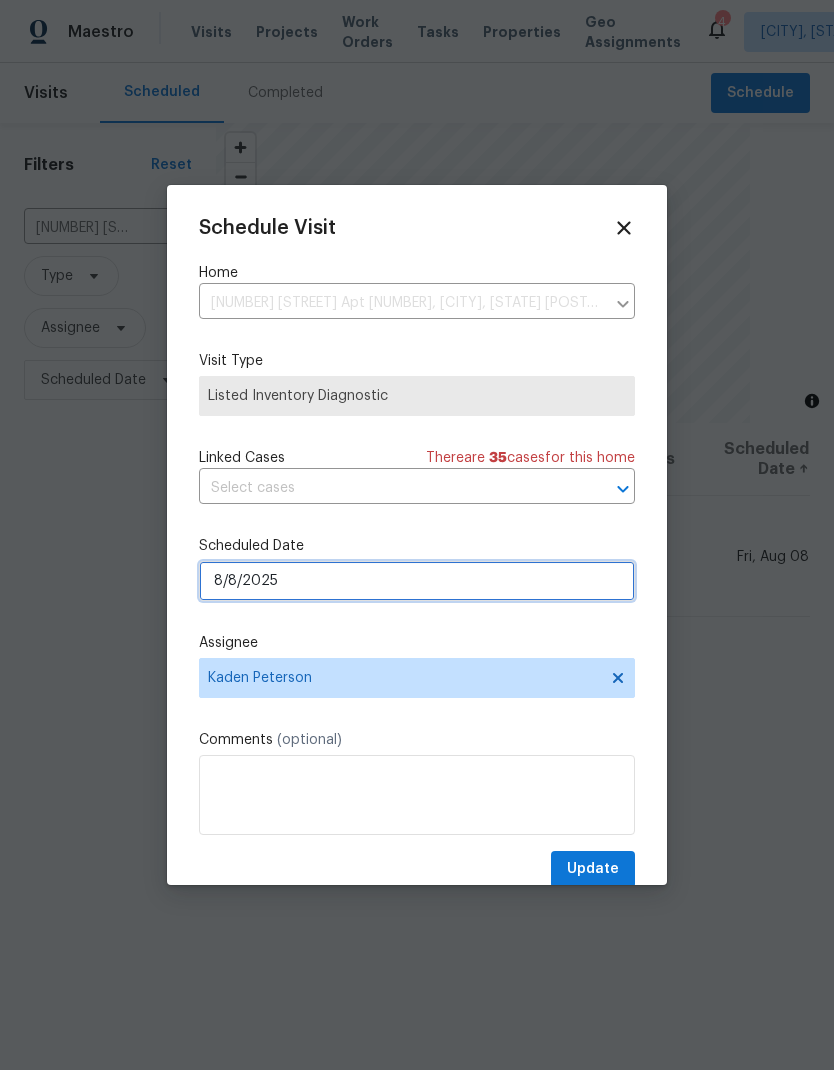 click on "8/8/2025" at bounding box center (417, 581) 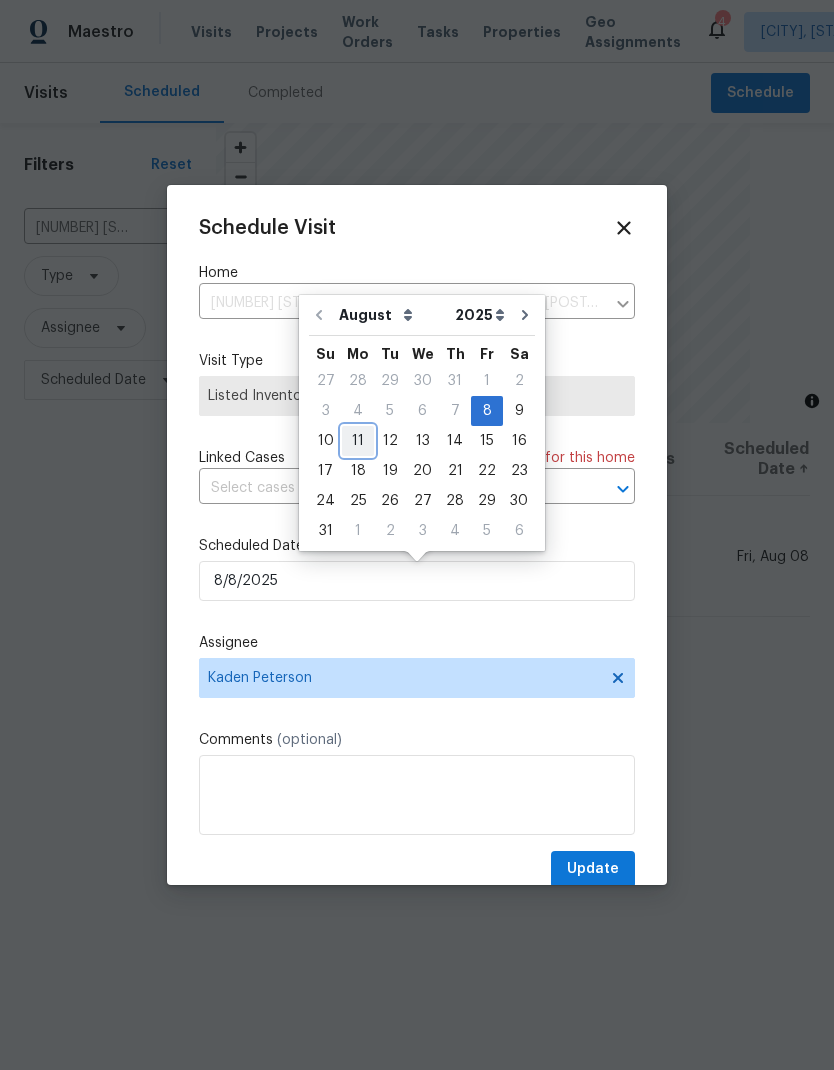click on "11" at bounding box center (358, 441) 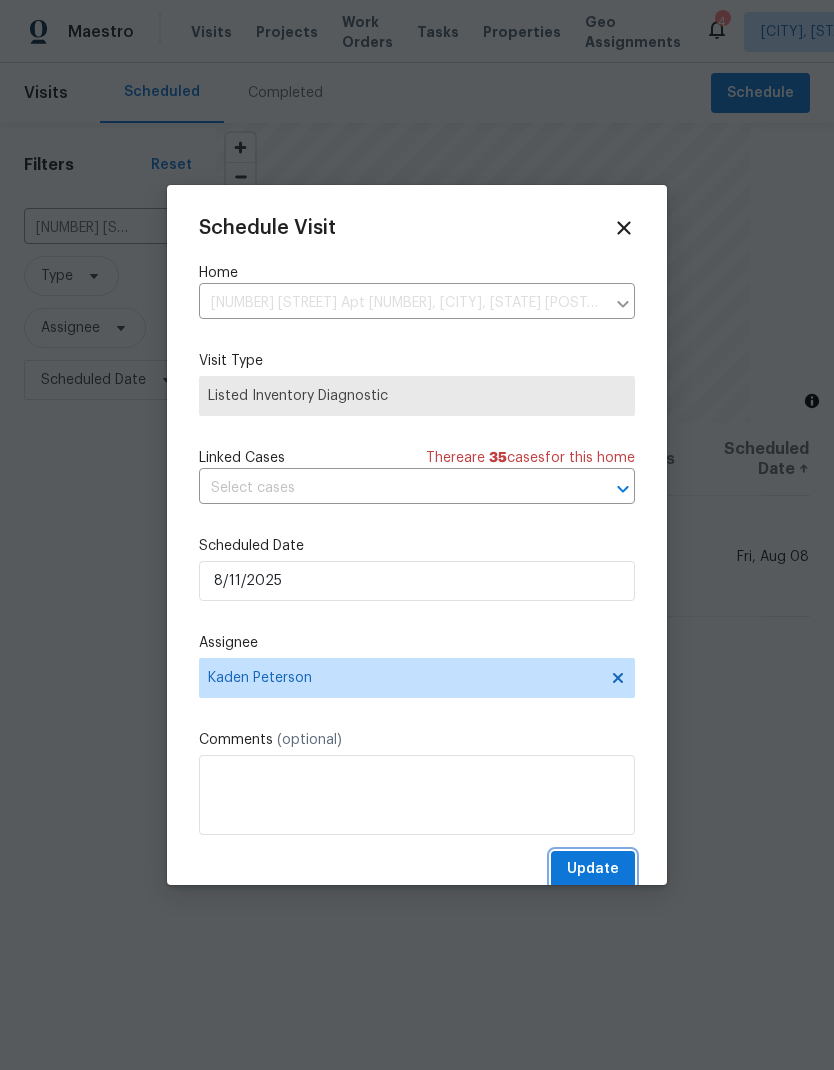click on "Update" at bounding box center (593, 869) 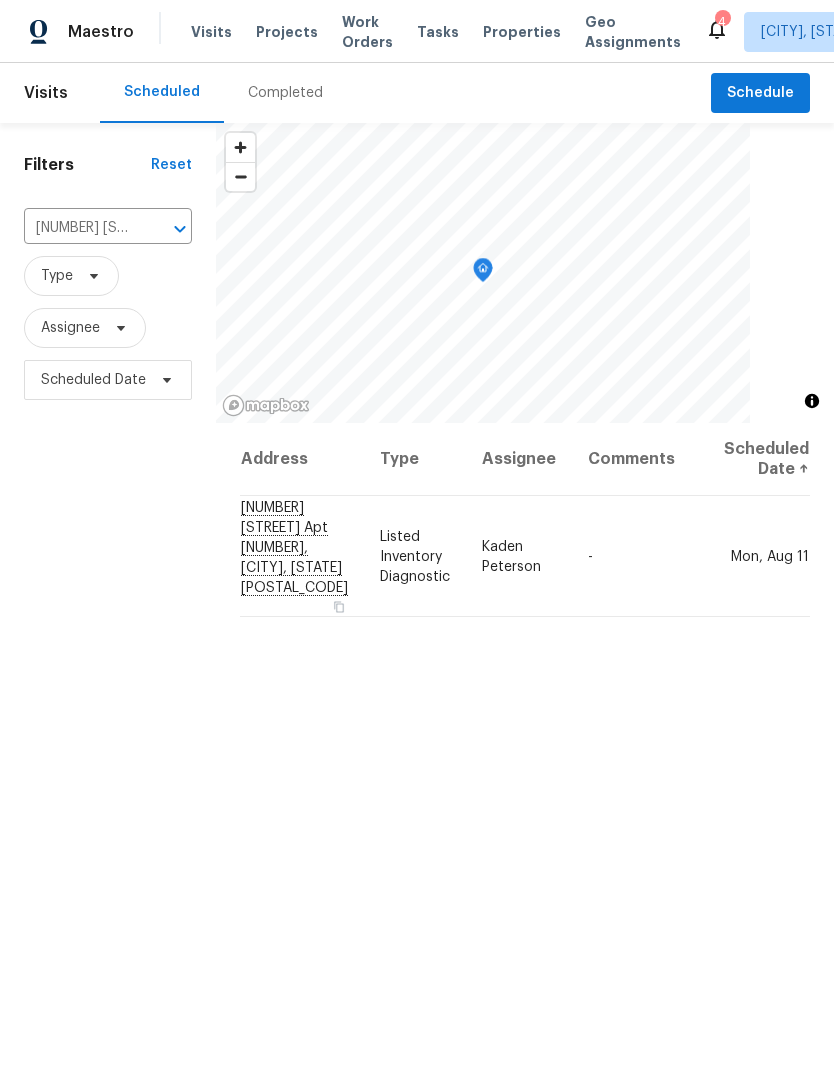 click 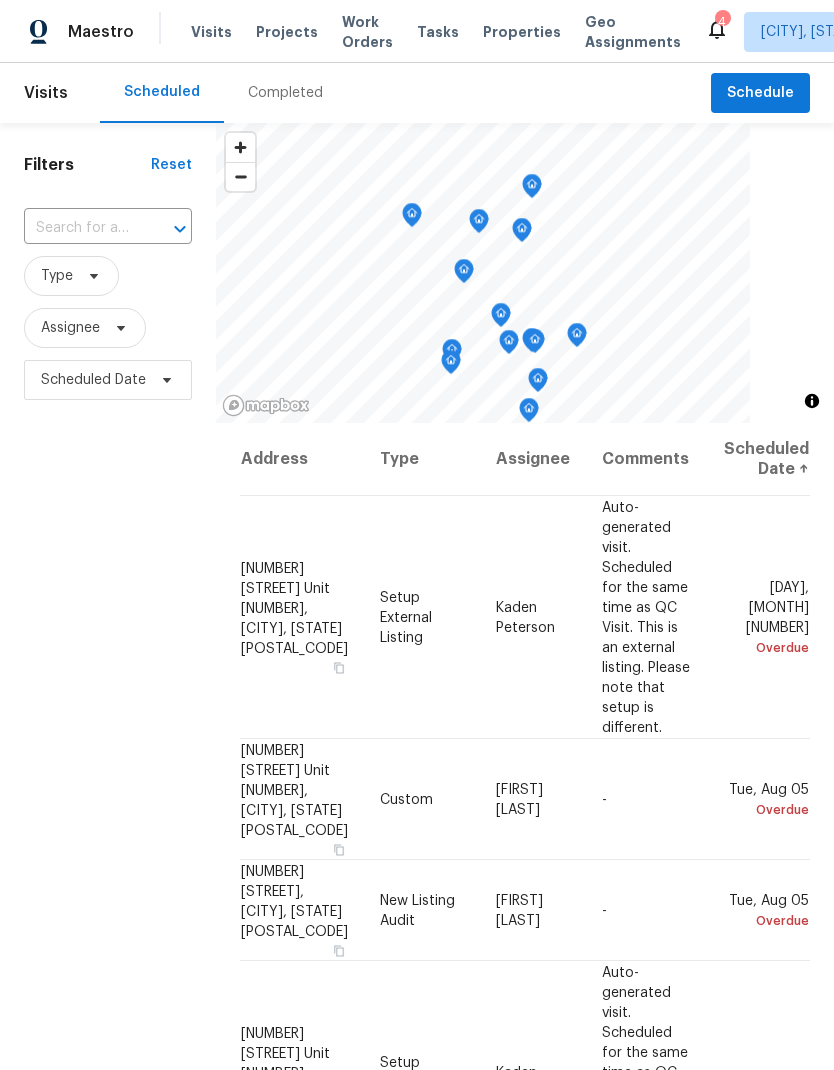 click at bounding box center [80, 228] 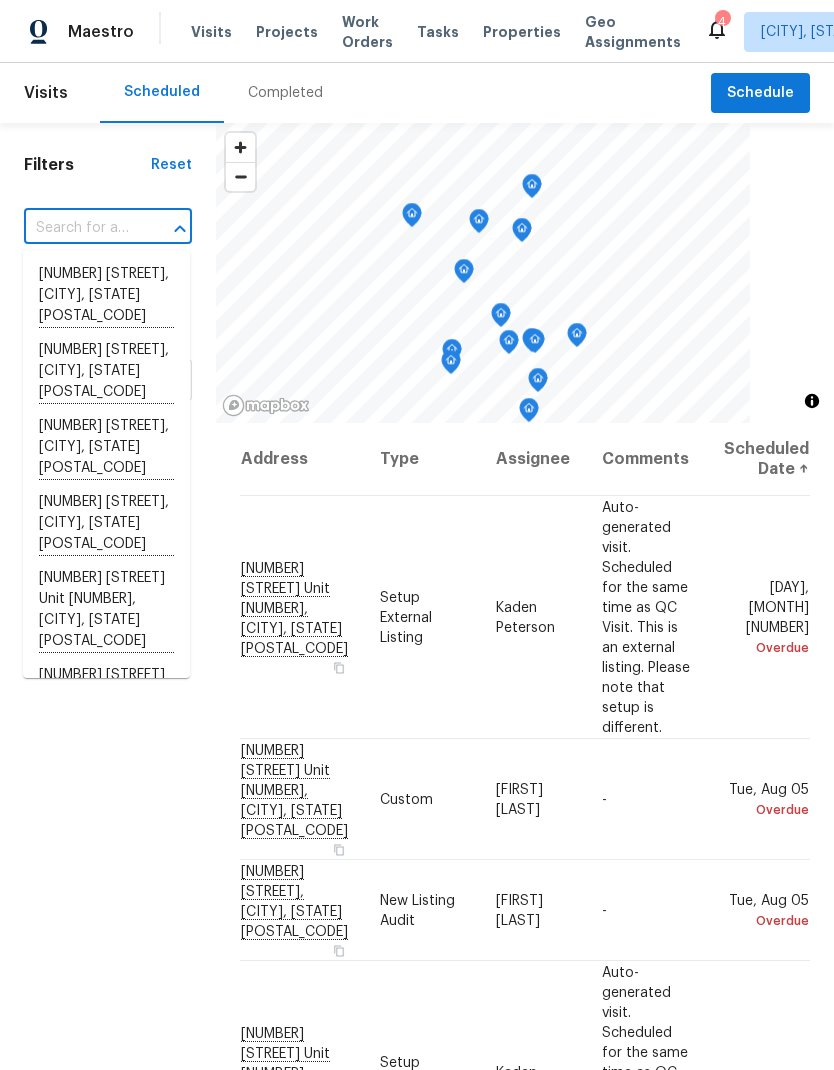 click at bounding box center (80, 228) 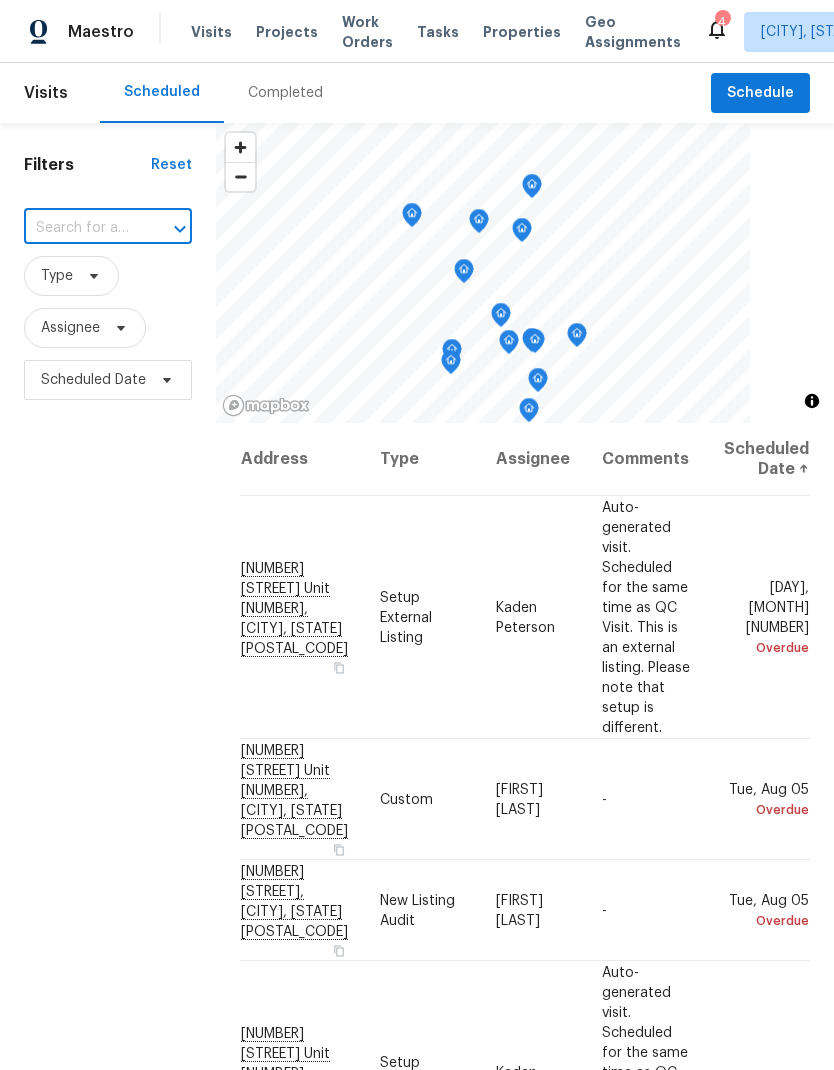 paste on "[NUMBER] [STREET] Unit [NUMBER], [CITY], [STATE] [POSTAL_CODE]" 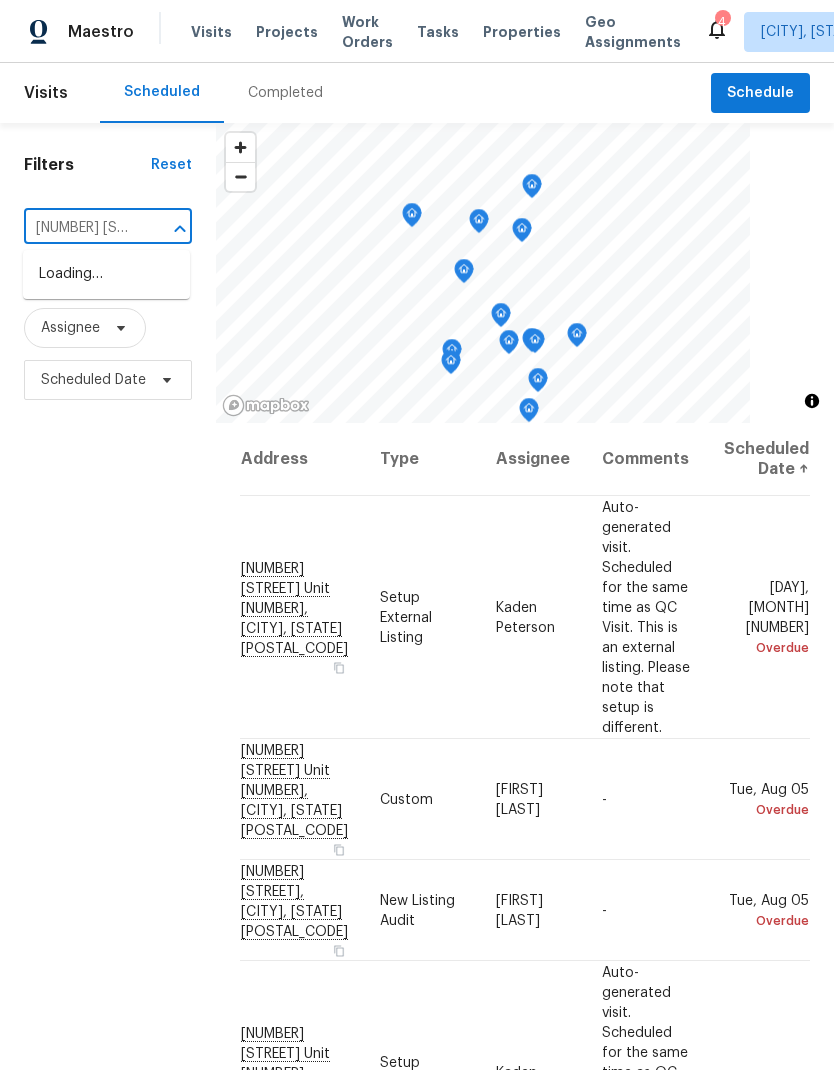 type on "[NUMBER] [STREET]" 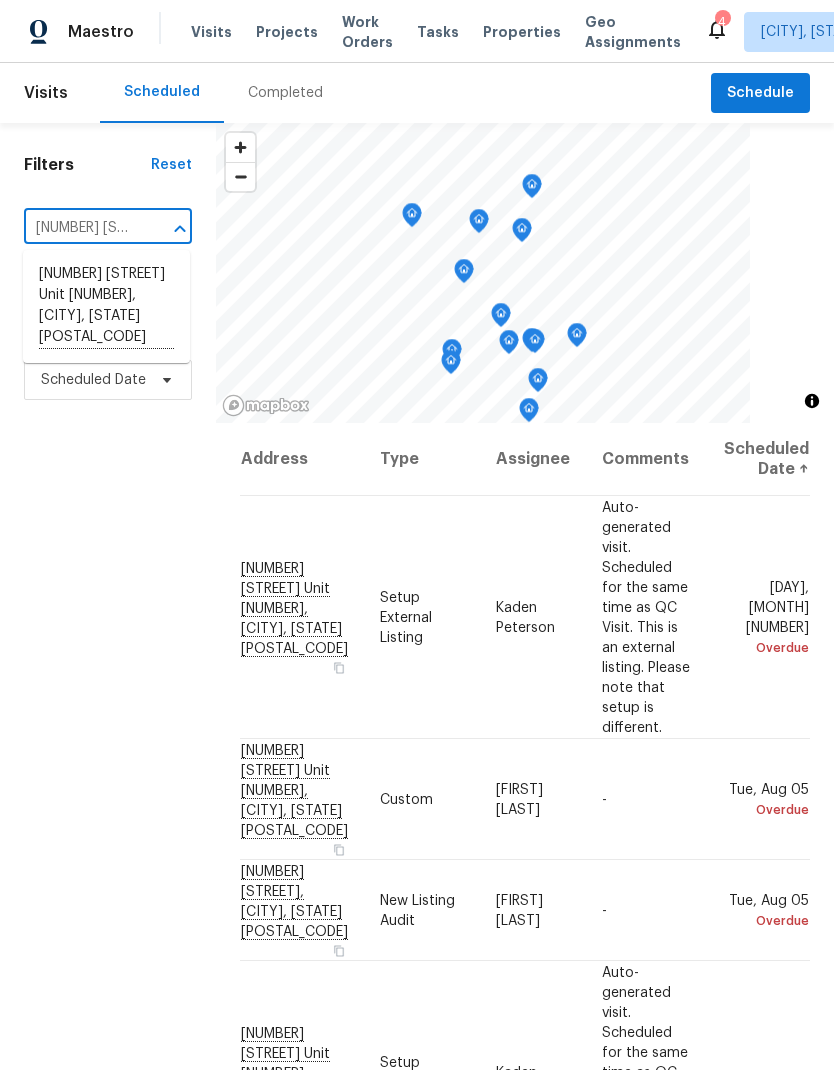 click on "[NUMBER] [STREET] Unit [NUMBER], [CITY], [STATE] [POSTAL_CODE]" at bounding box center (106, 306) 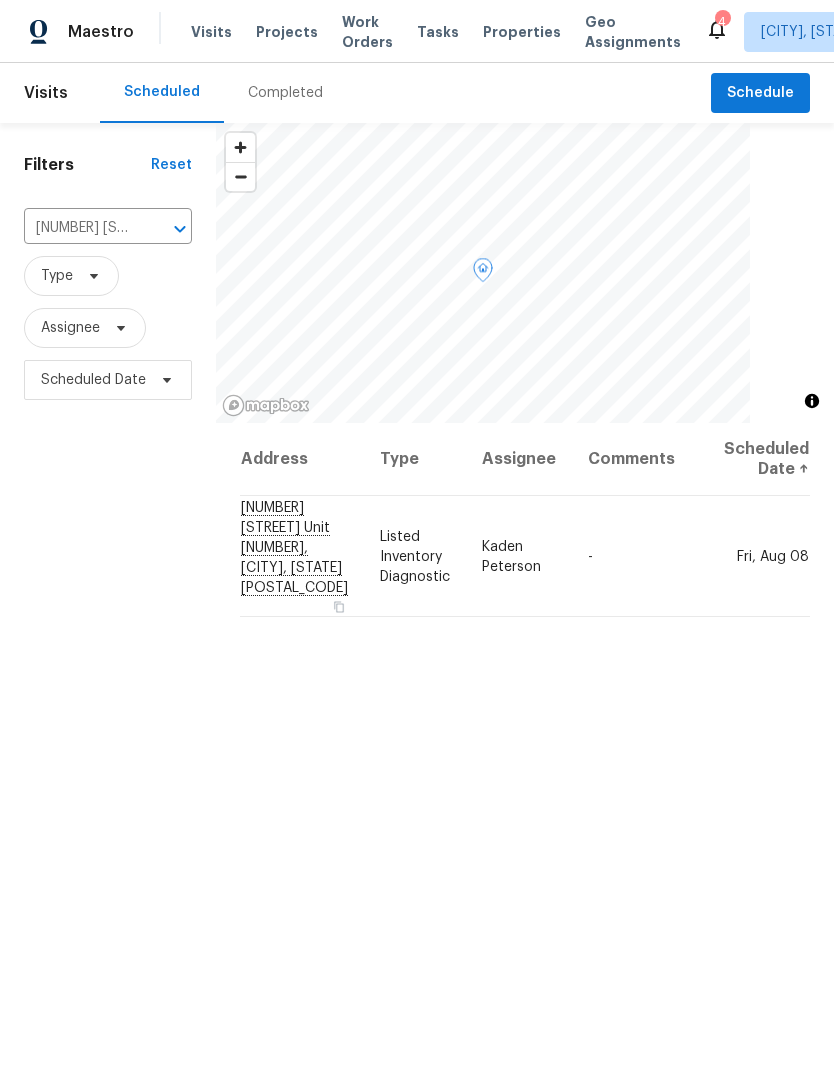 click 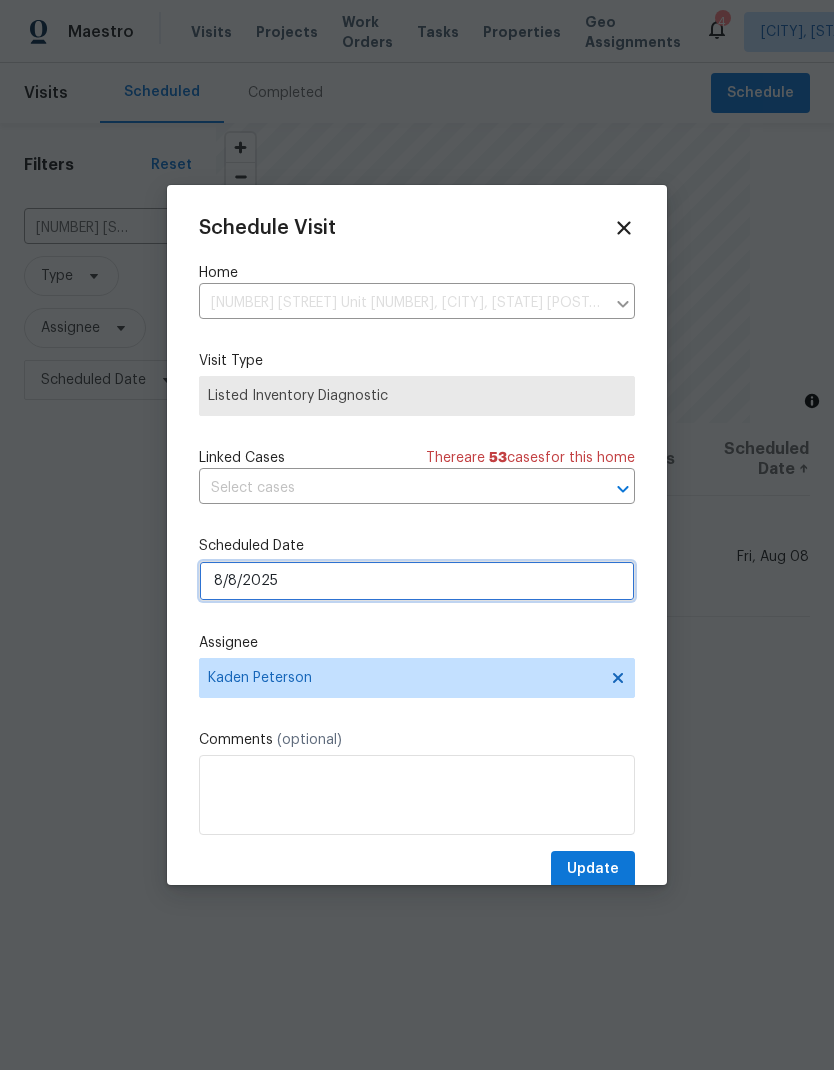 click on "8/8/2025" at bounding box center [417, 581] 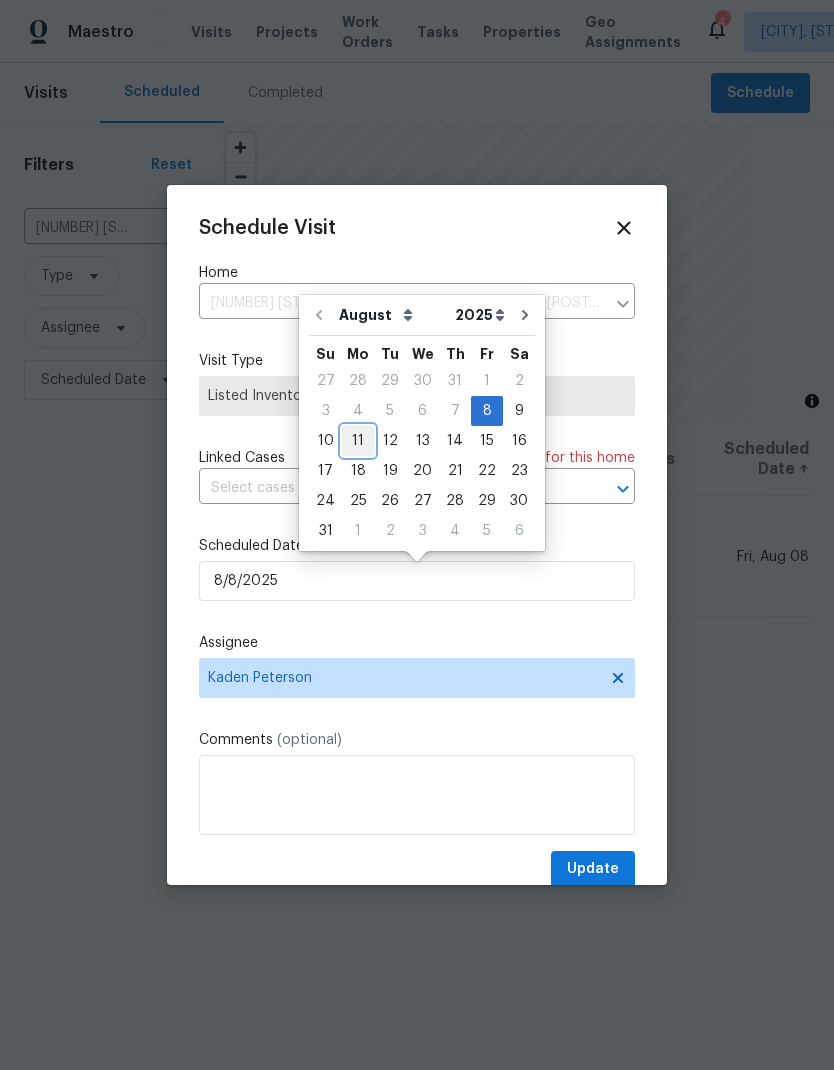 click on "11" at bounding box center (358, 441) 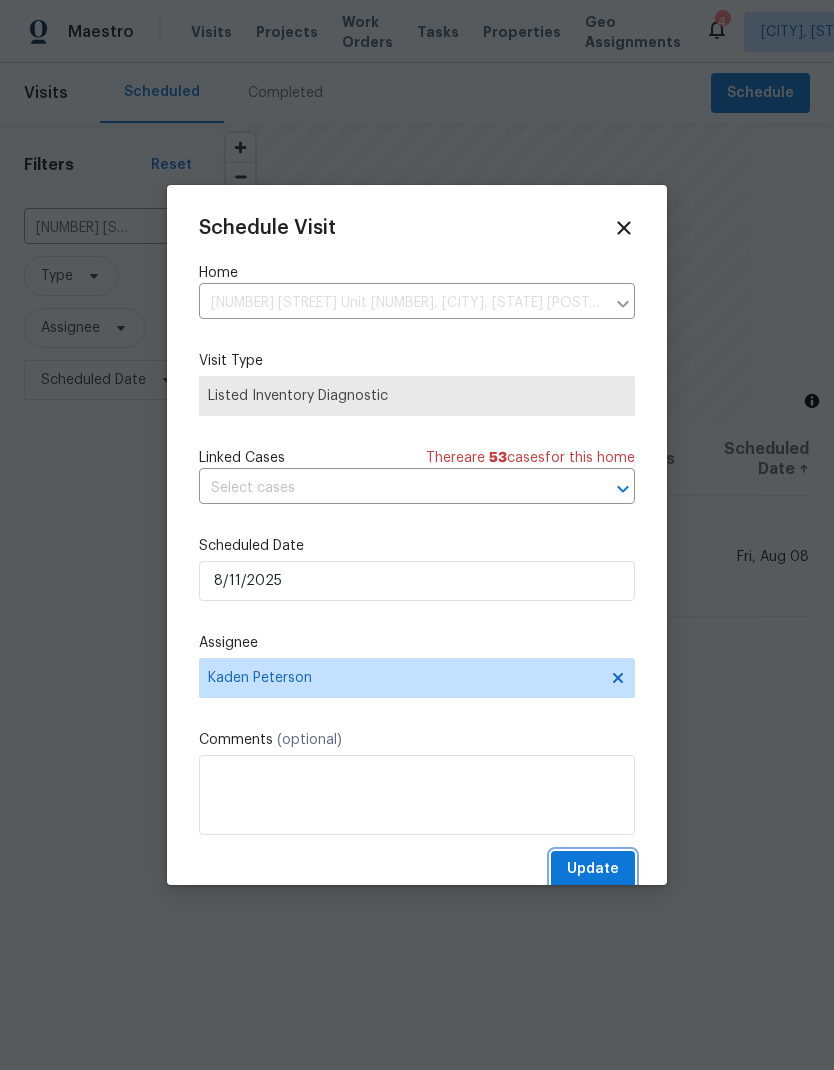 click on "Update" at bounding box center (593, 869) 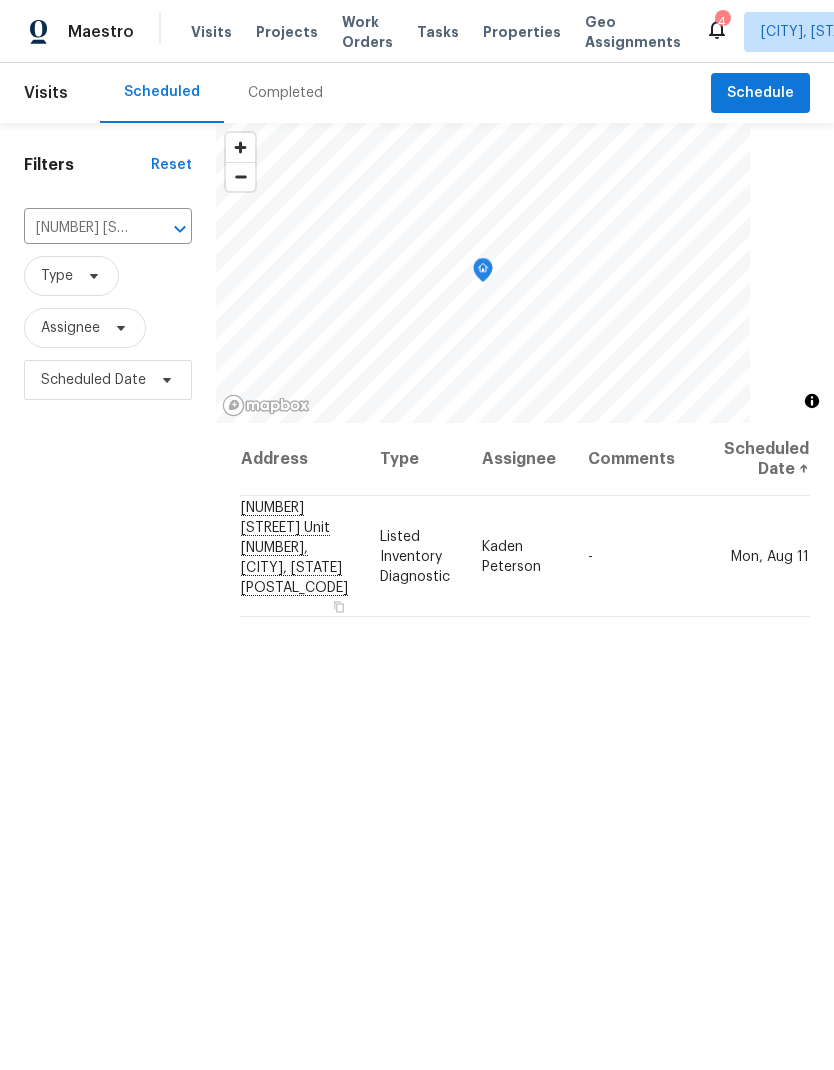 click 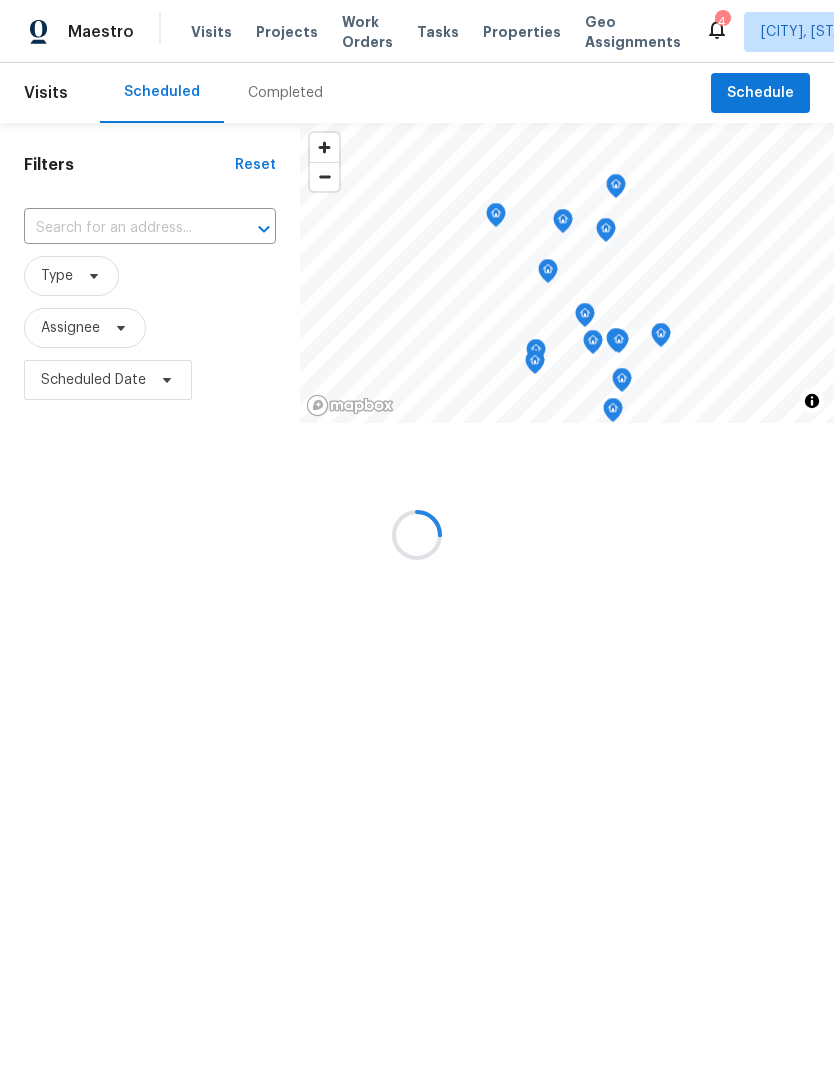 click at bounding box center [122, 228] 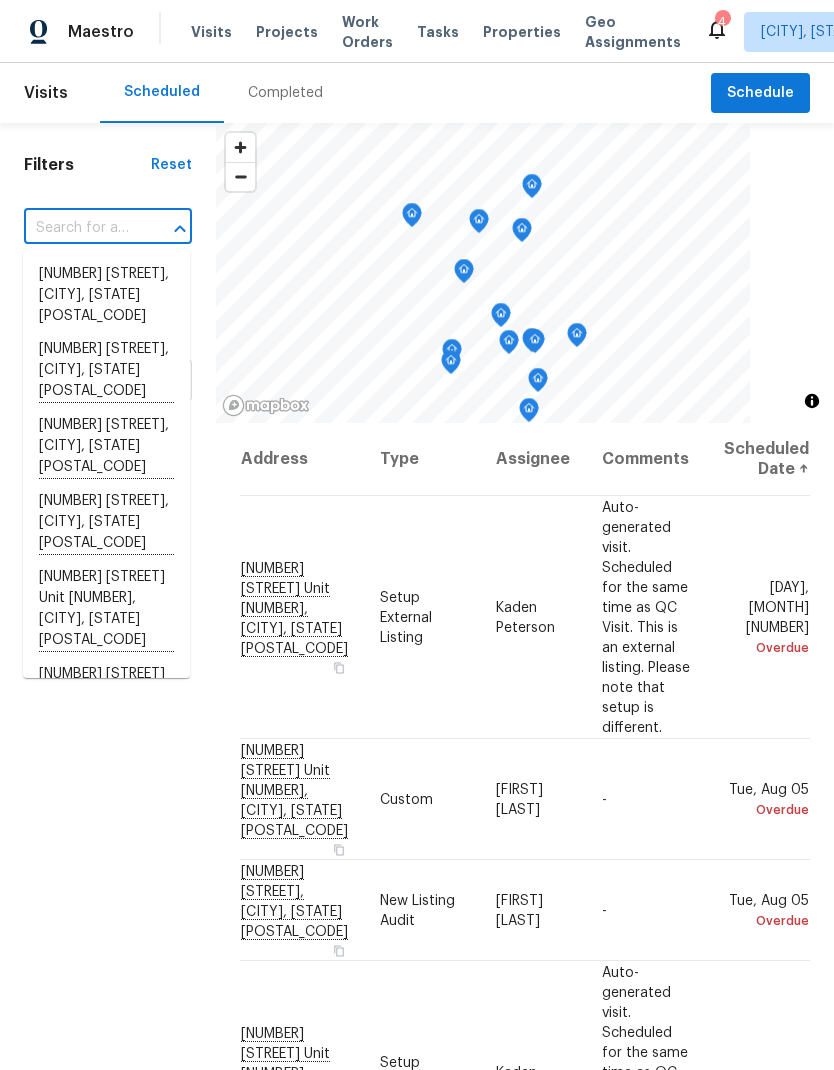 click at bounding box center (80, 228) 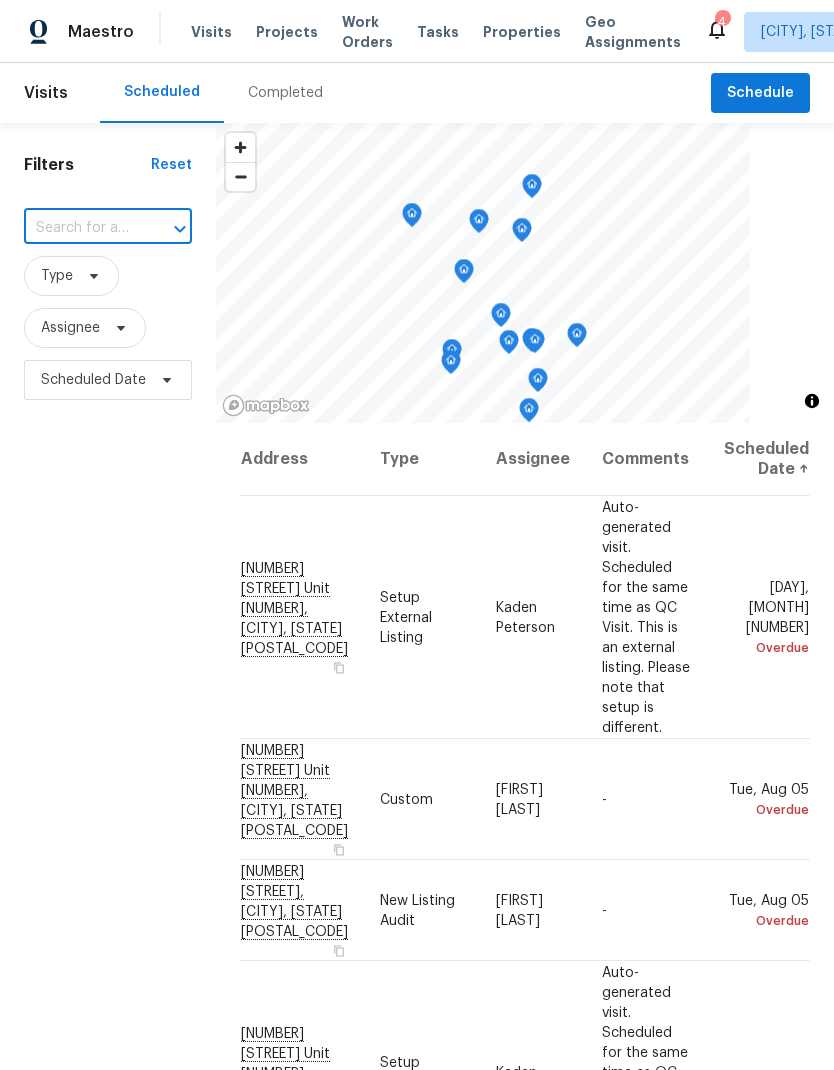 paste on "[NUMBER] [STREET], [CITY], [STATE] [POSTAL_CODE]" 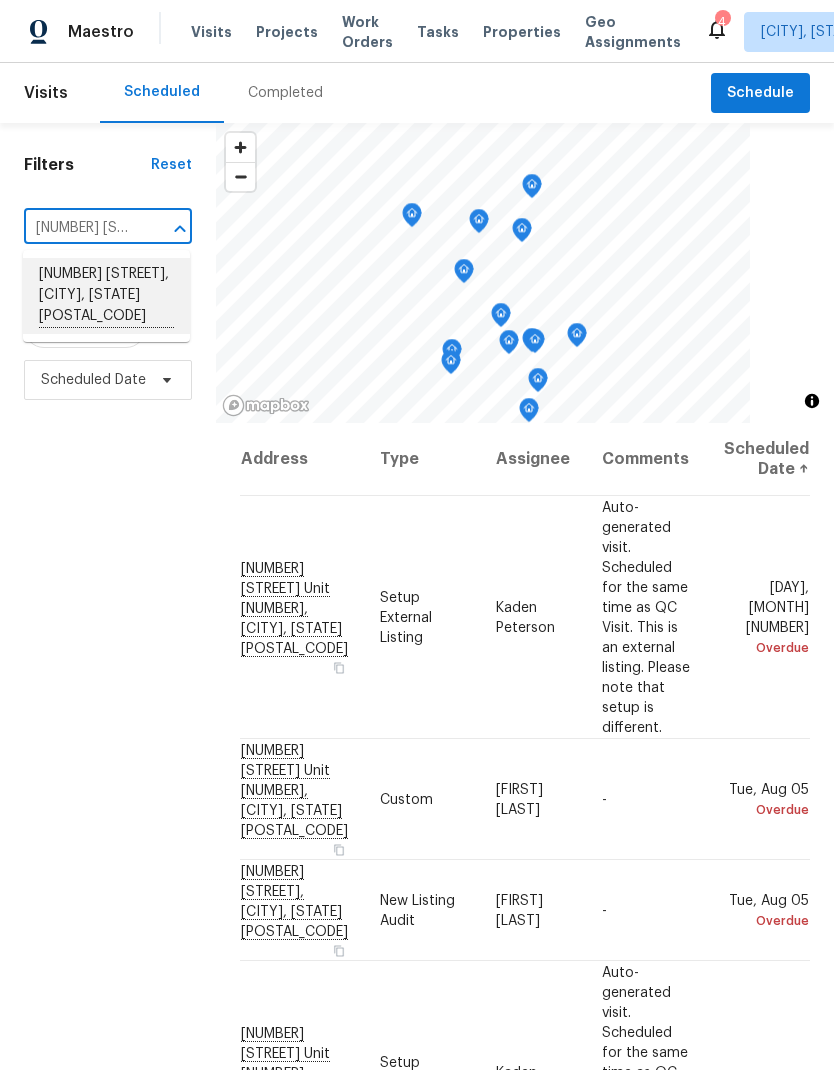 click on "[NUMBER] [STREET], [CITY], [STATE] [POSTAL_CODE]" at bounding box center (106, 296) 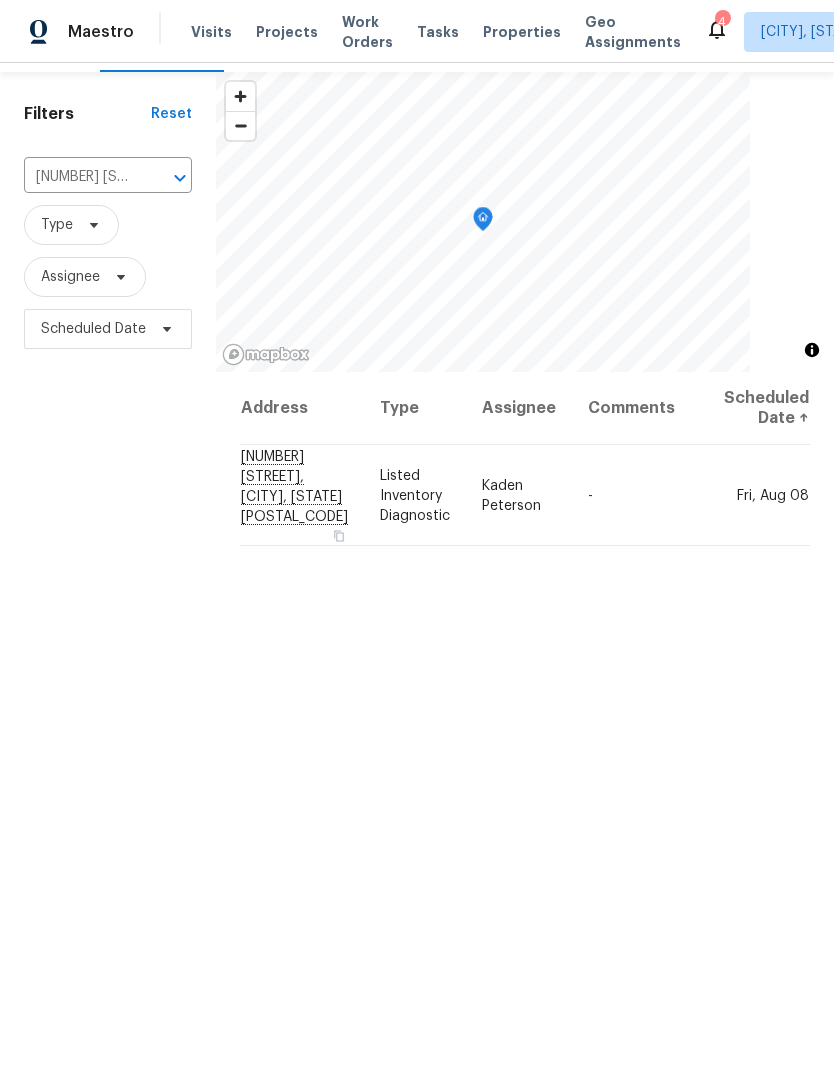 scroll, scrollTop: 53, scrollLeft: 0, axis: vertical 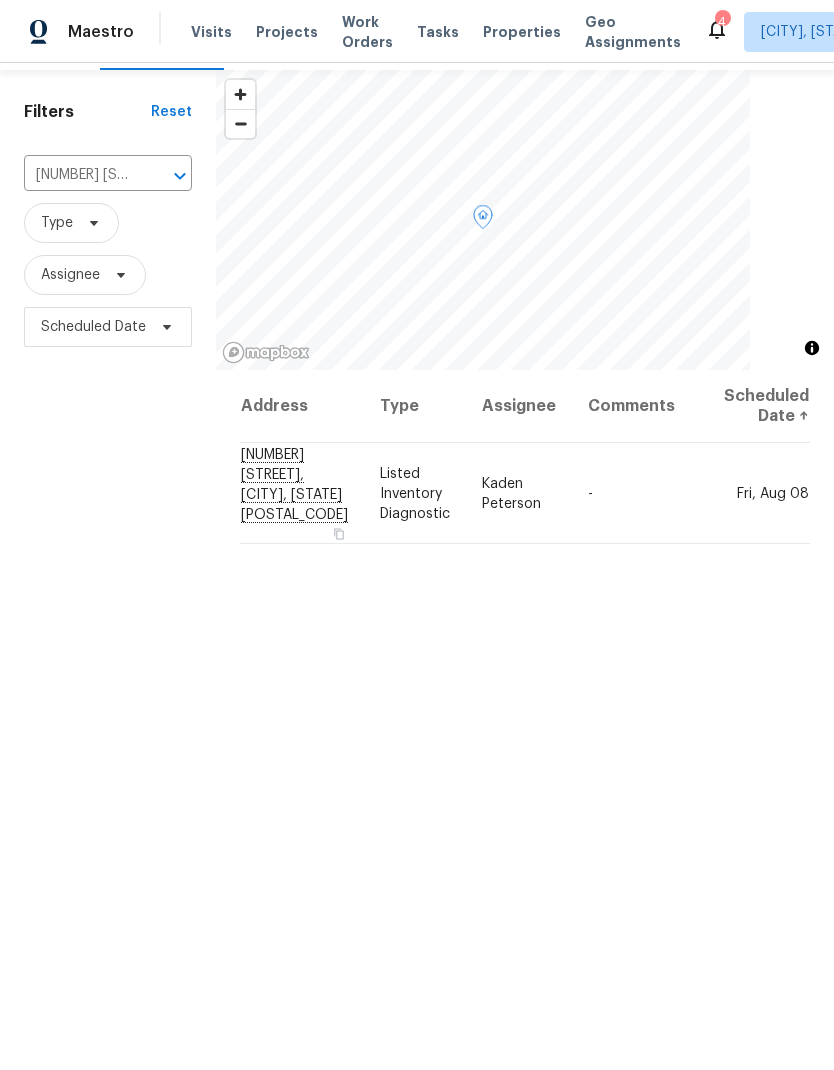 click 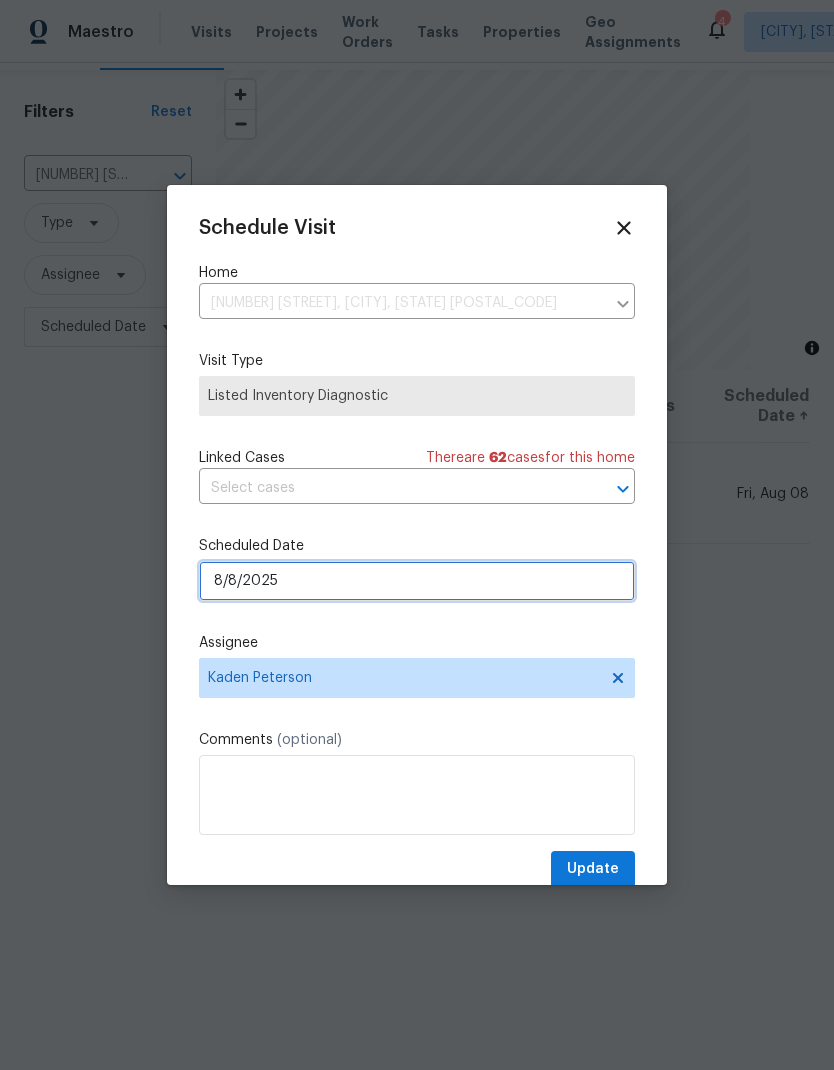 click on "8/8/2025" at bounding box center [417, 581] 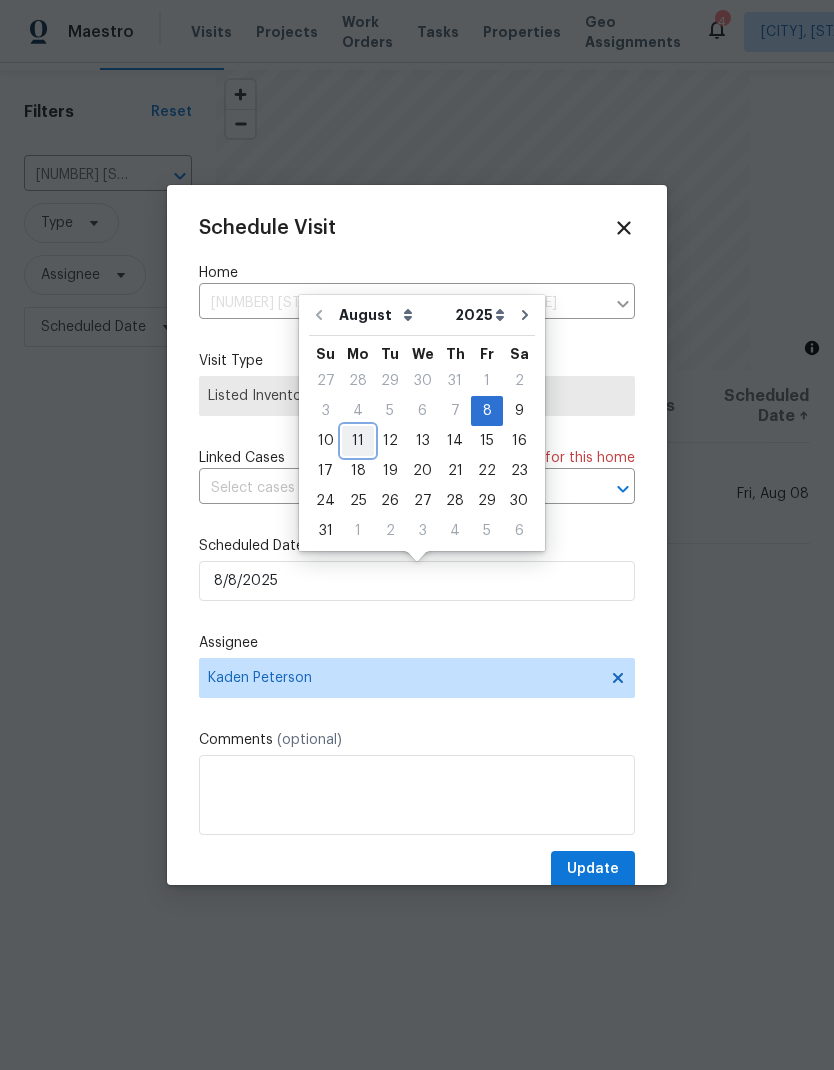 click on "11" at bounding box center (358, 441) 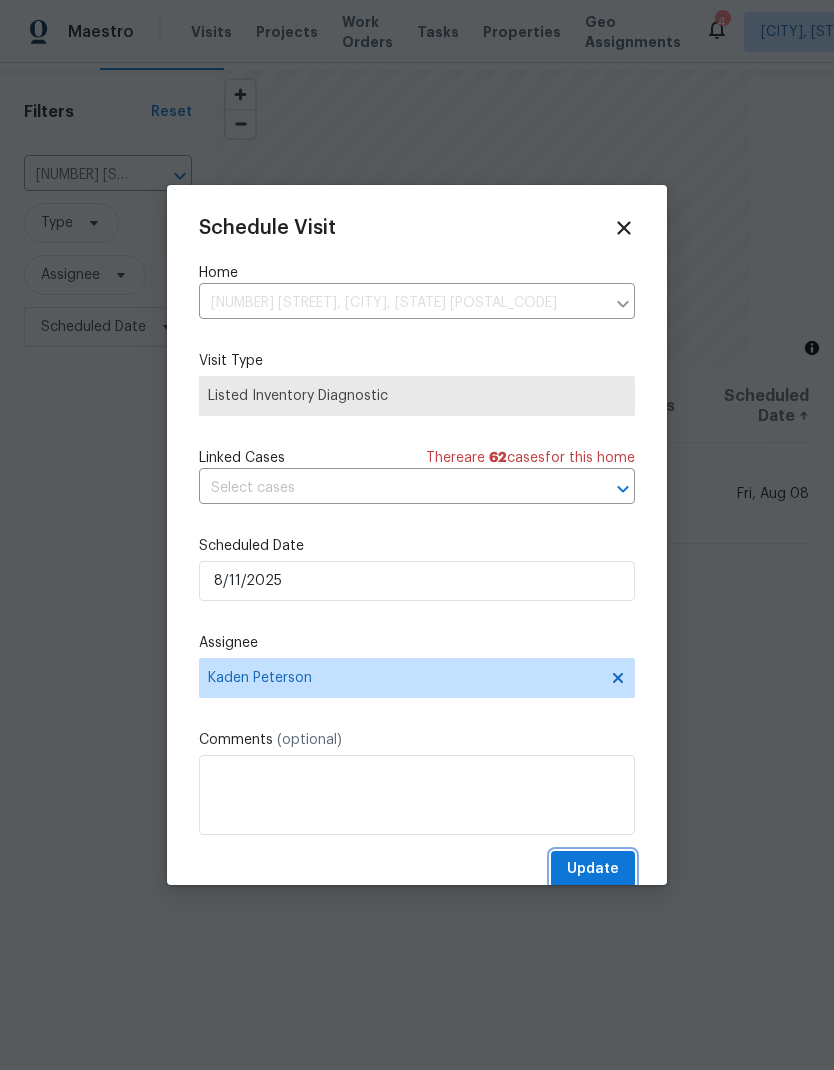 click on "Update" at bounding box center [593, 869] 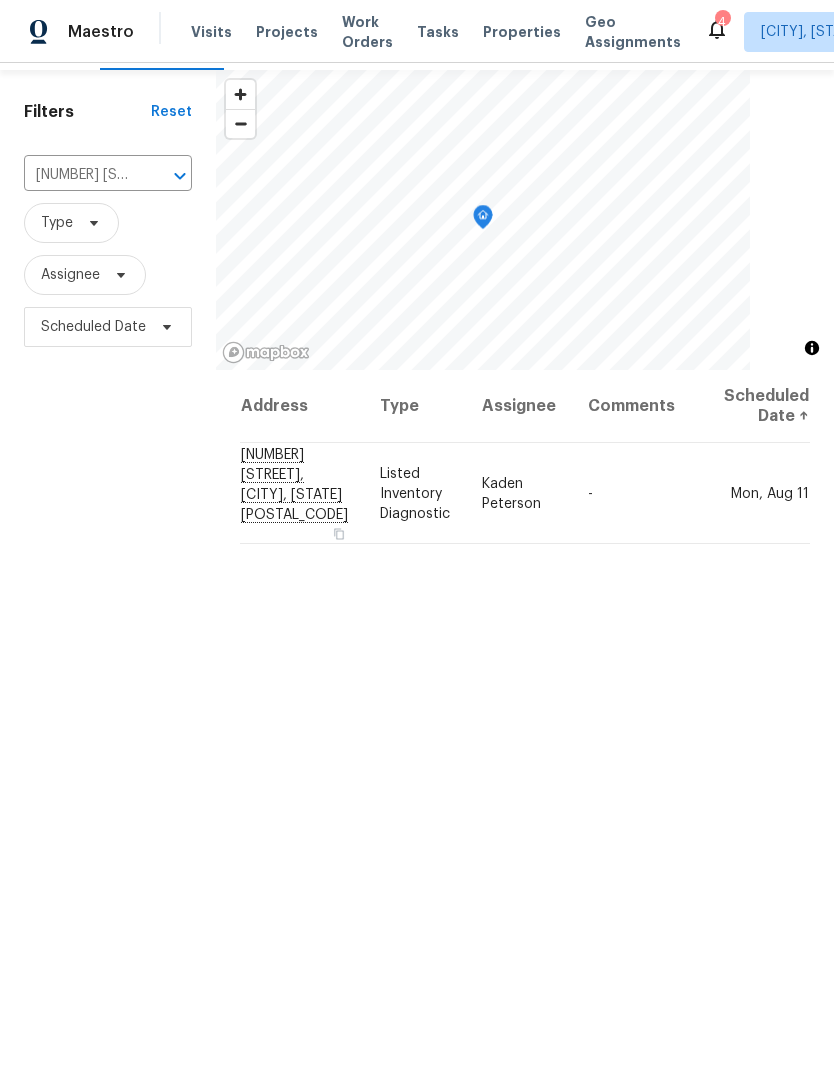 click on "[NUMBER] [STREET], [CITY], [STATE] [POSTAL_CODE]" at bounding box center (80, 175) 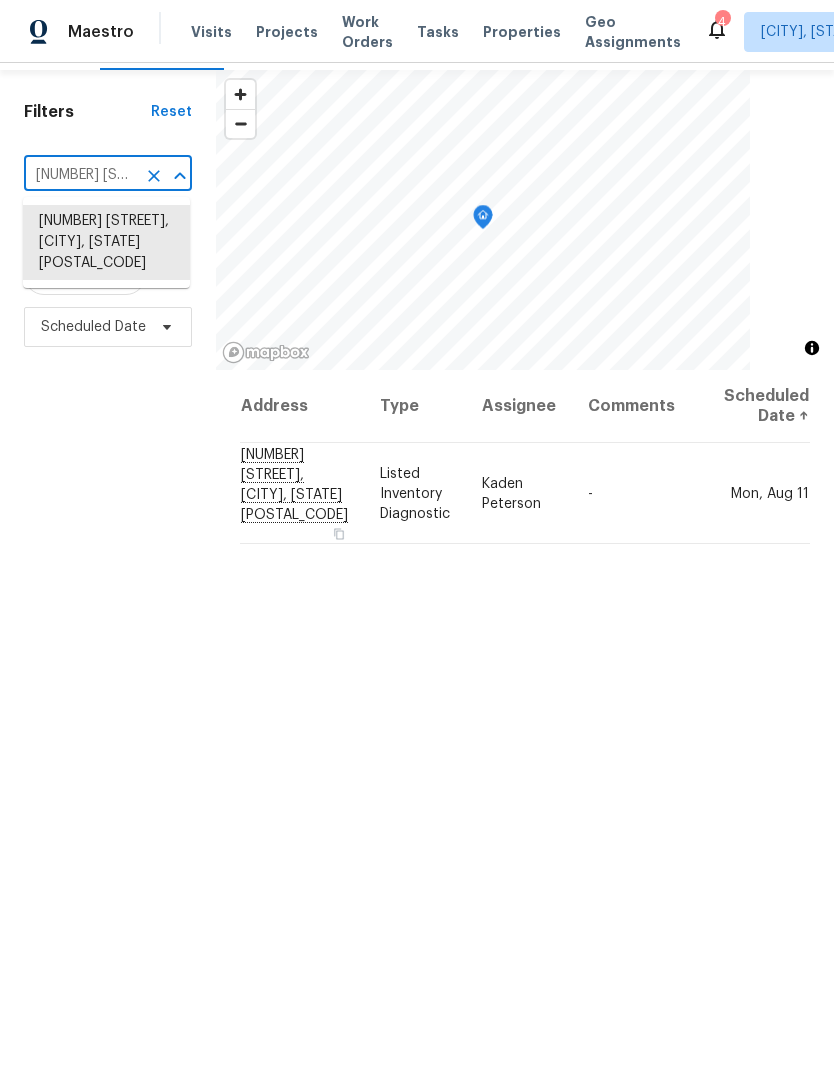 click 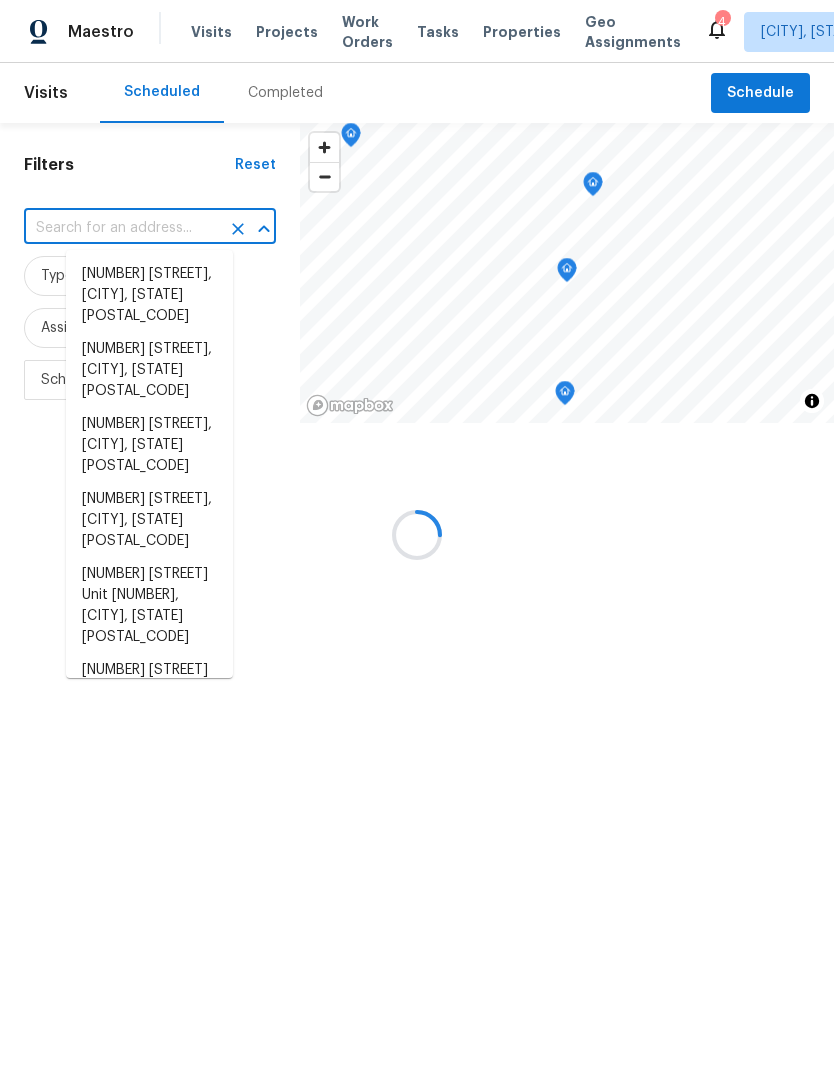 scroll, scrollTop: 0, scrollLeft: 0, axis: both 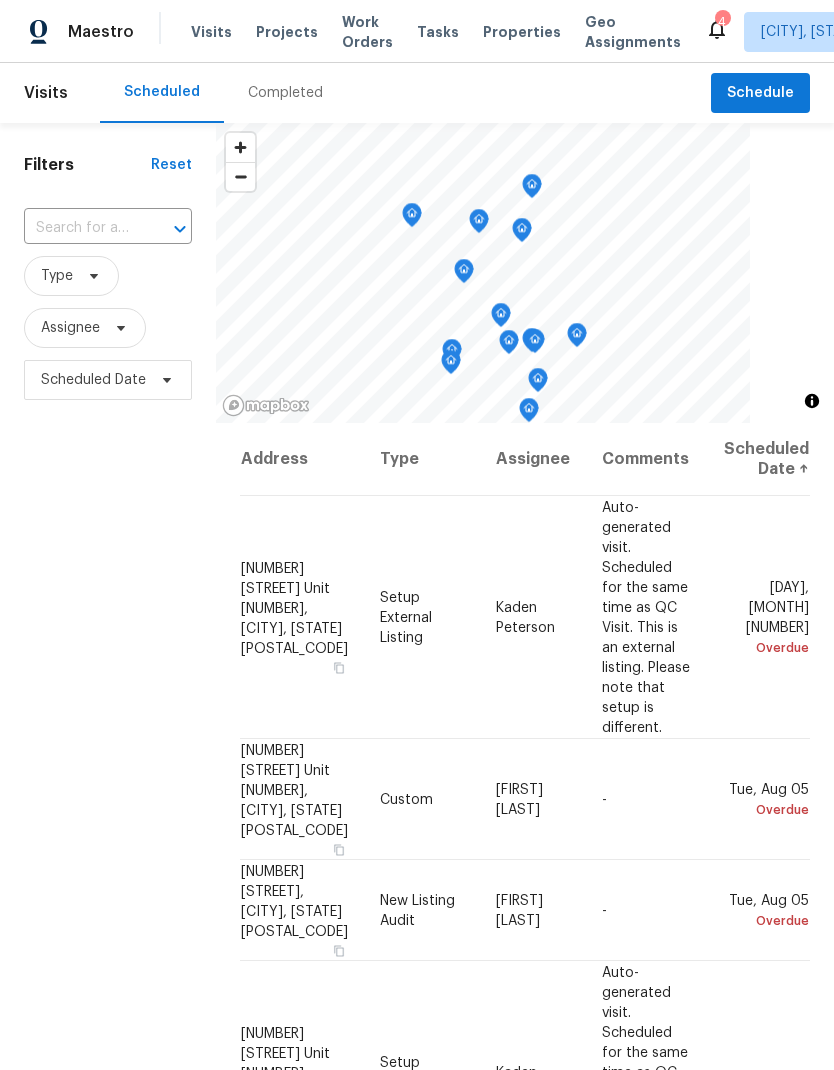 click at bounding box center [80, 228] 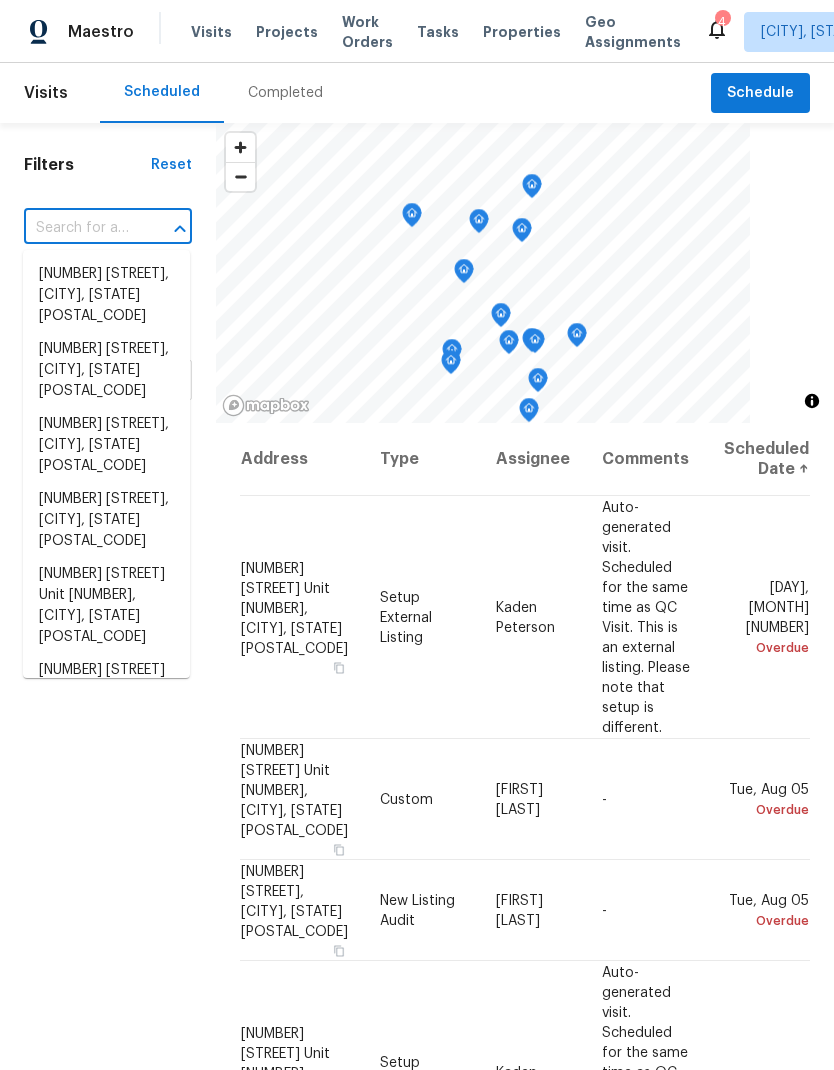click at bounding box center (80, 228) 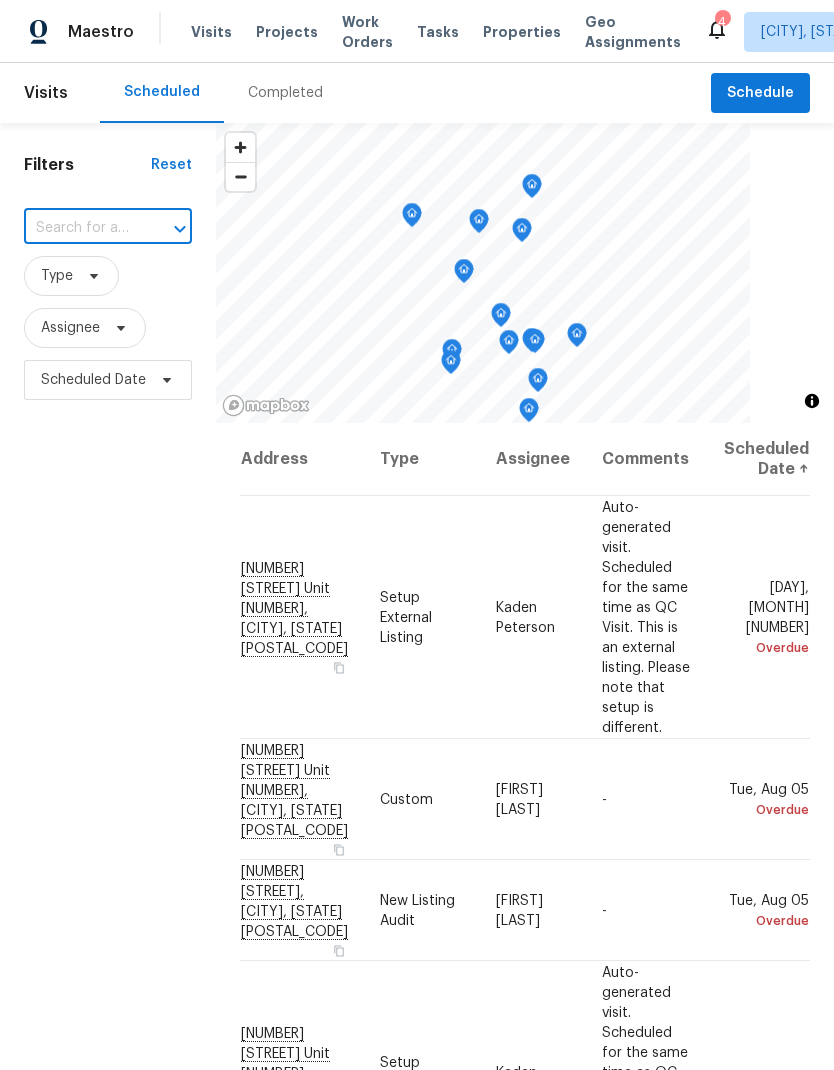 paste on "[NUMBER] [STREET] Unit [NUMBER], [CITY], [STATE] [POSTAL_CODE]" 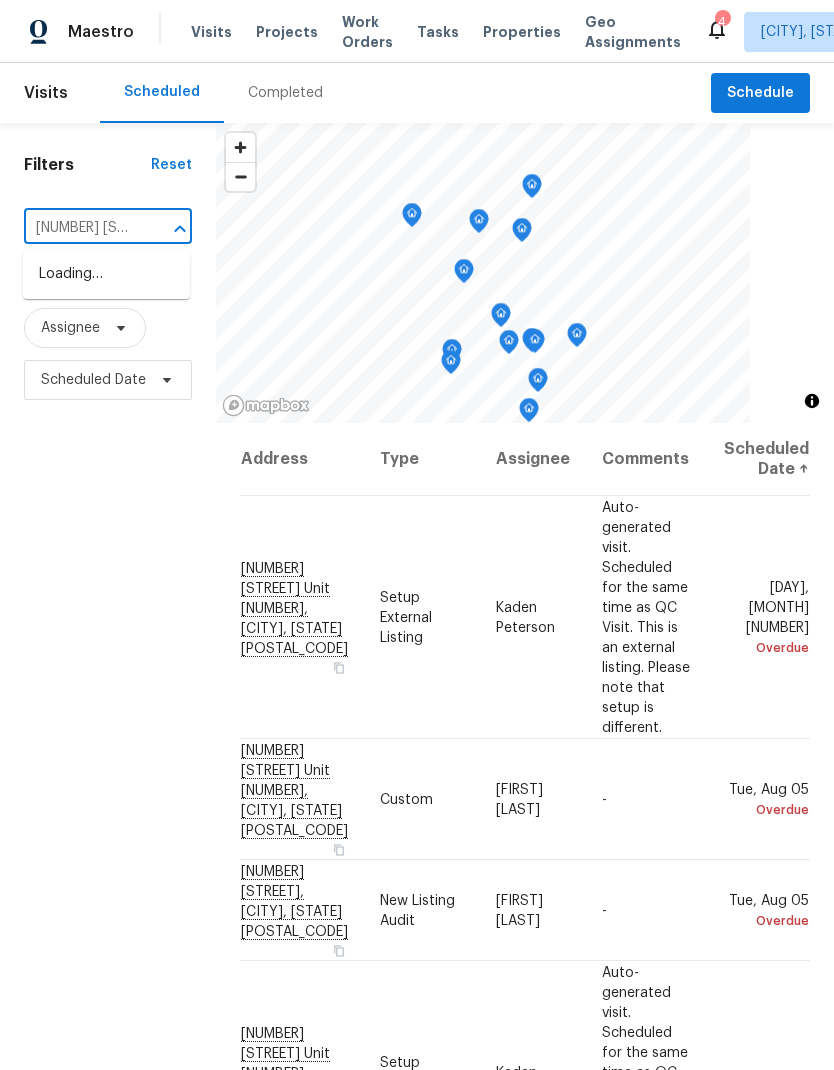 type on "[NUMBER] [STREET]" 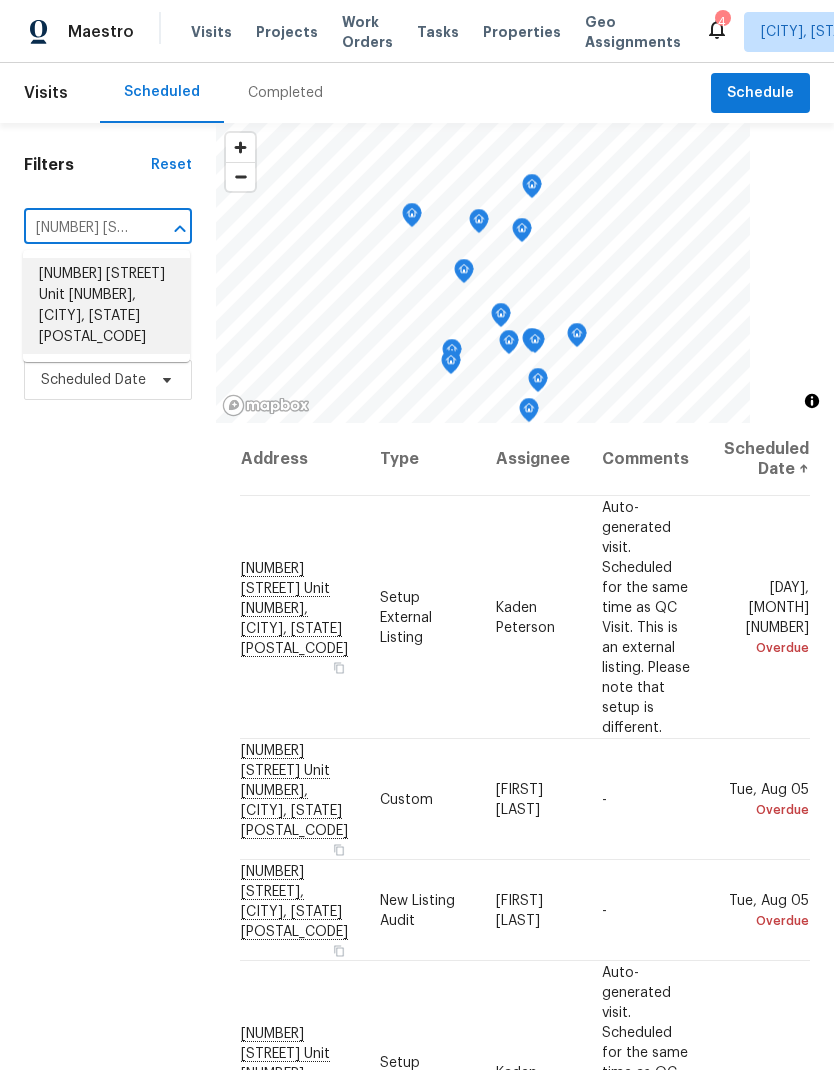 click on "[NUMBER] [STREET] Unit [NUMBER], [CITY], [STATE] [POSTAL_CODE]" at bounding box center (106, 306) 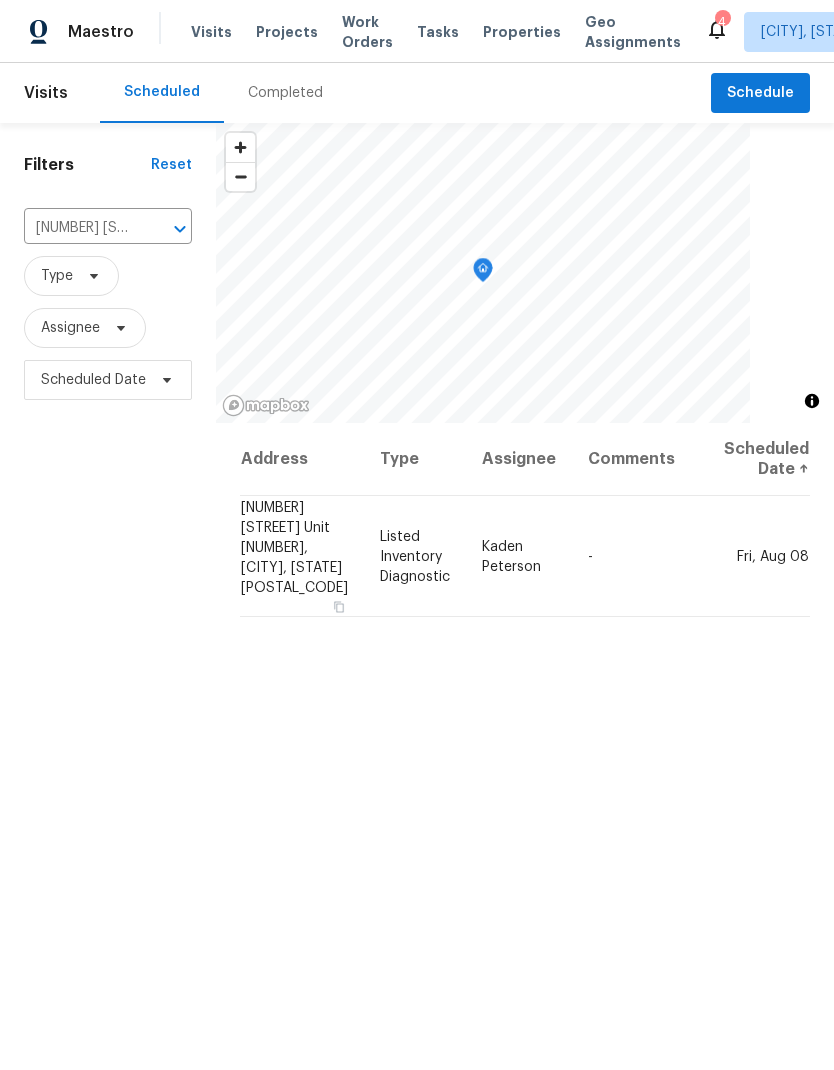 click 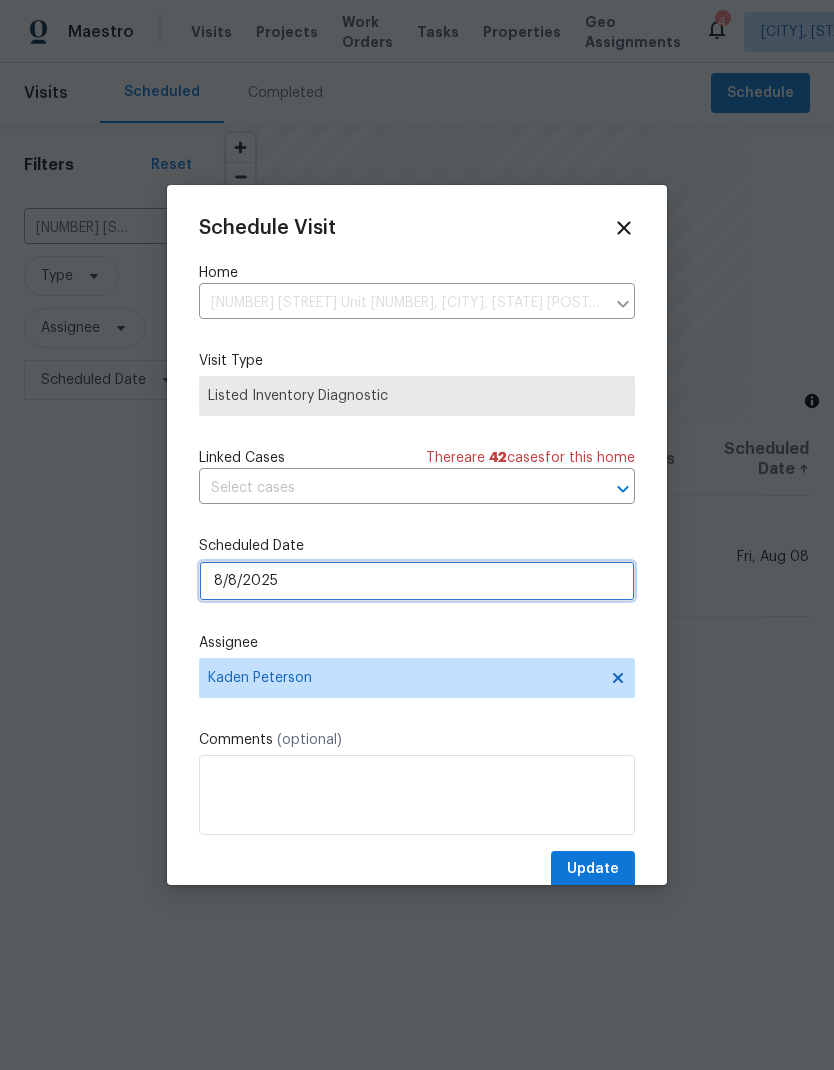 click on "8/8/2025" at bounding box center (417, 581) 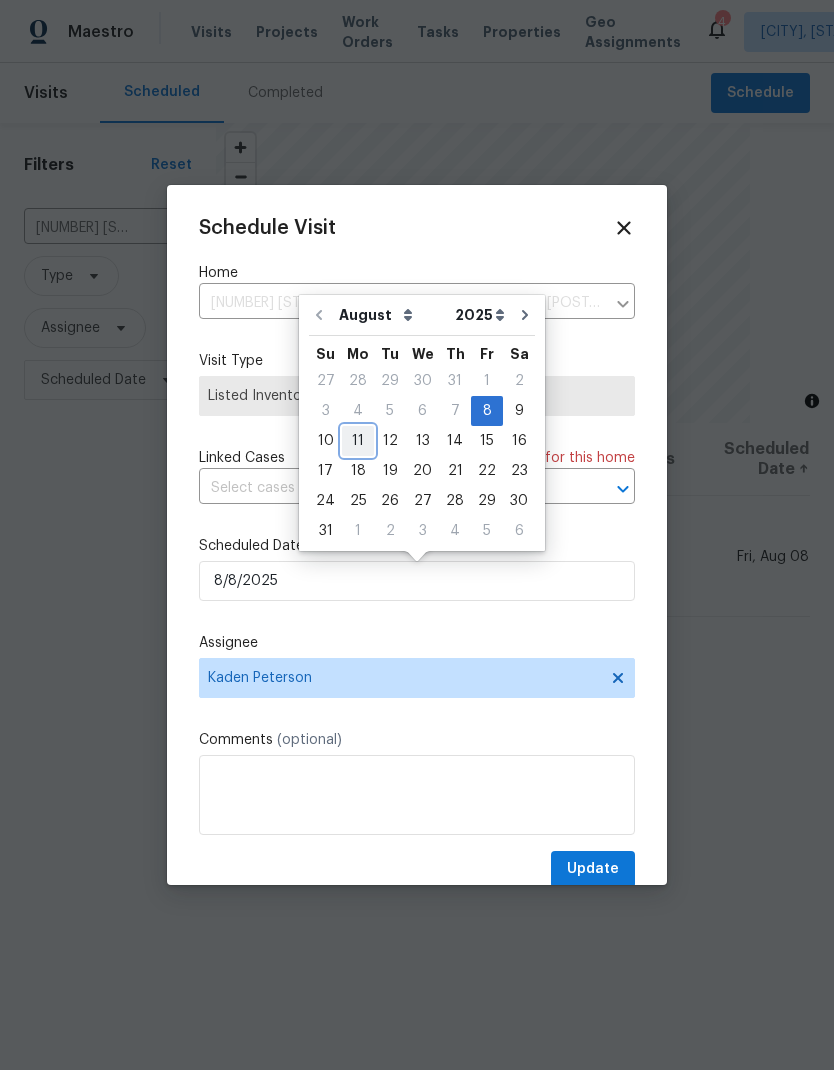 click on "11" at bounding box center [358, 441] 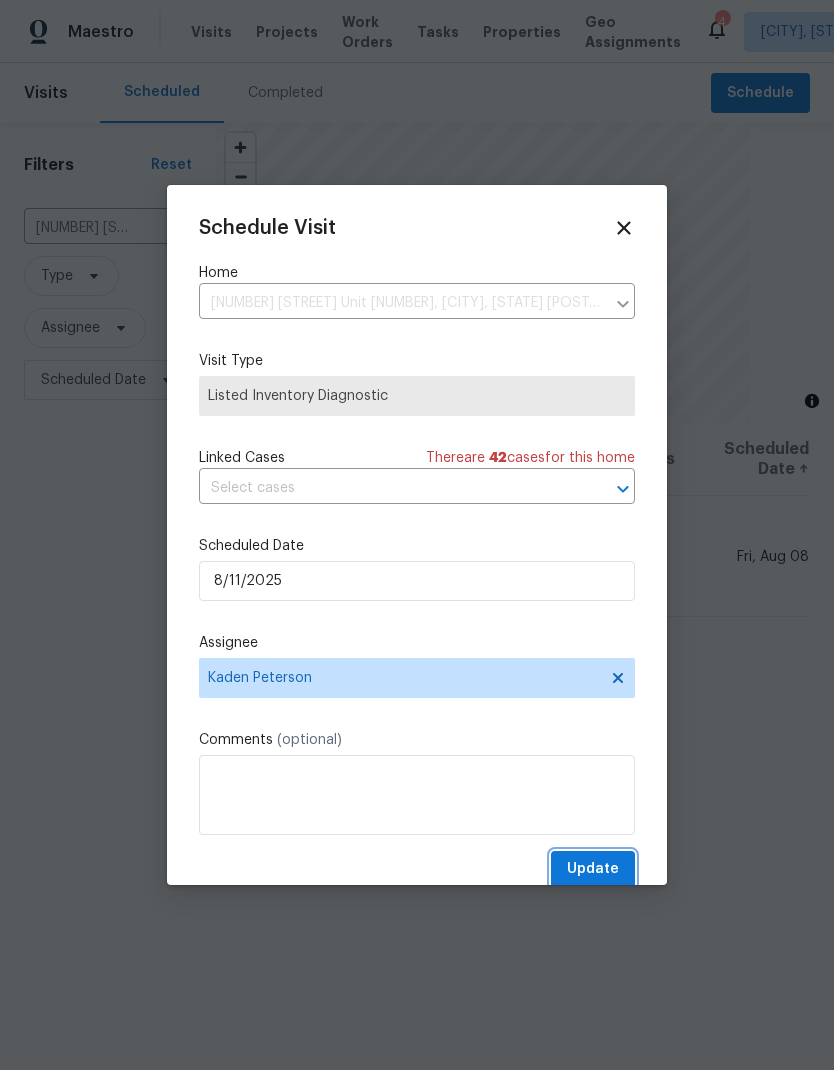 click on "Update" at bounding box center (593, 869) 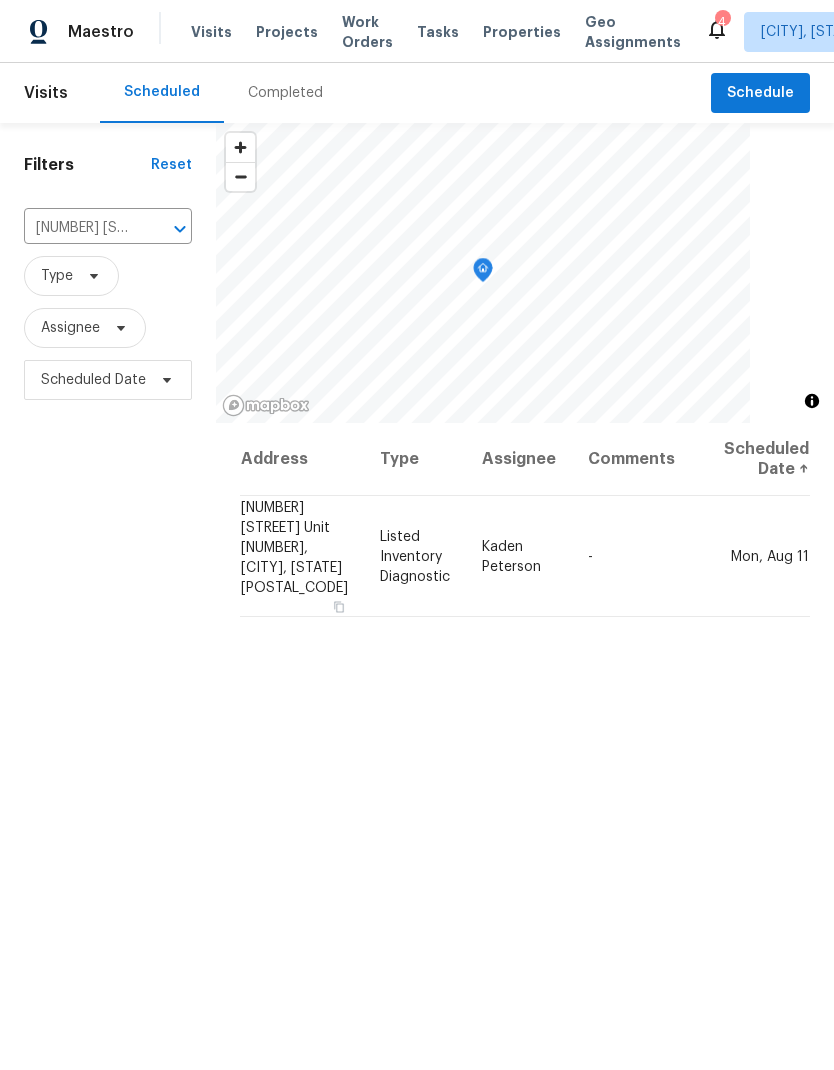 click 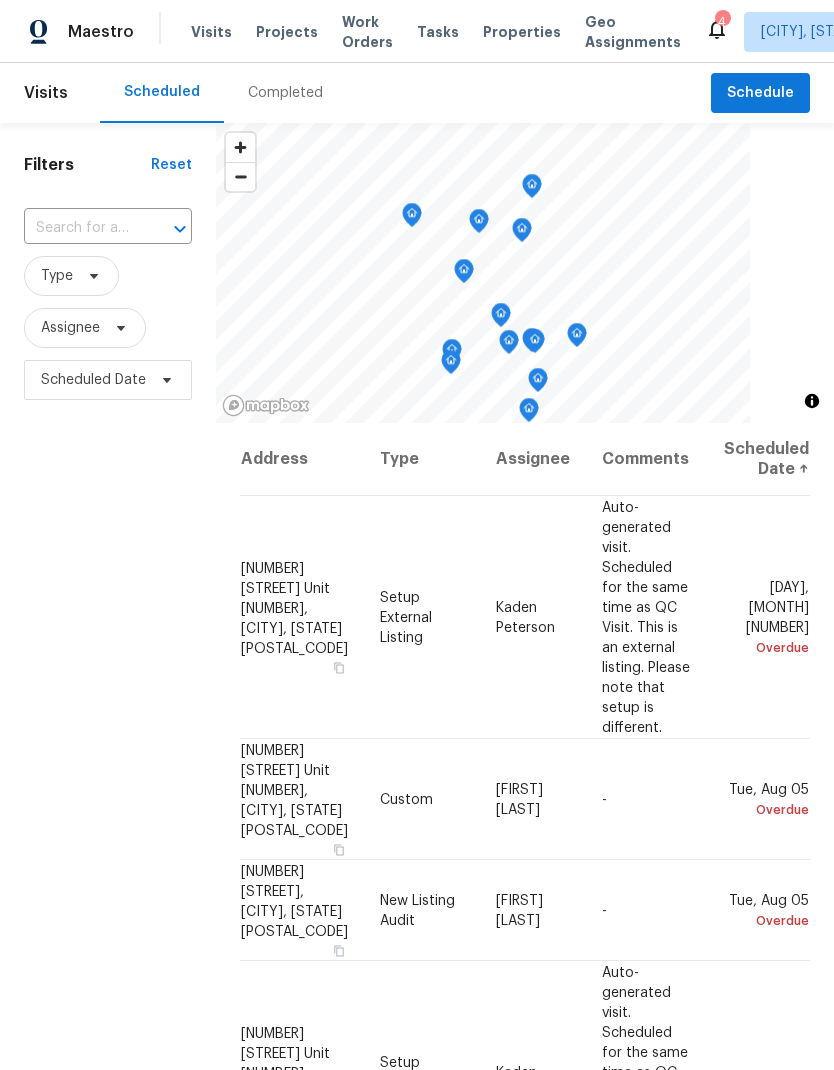 click at bounding box center [80, 228] 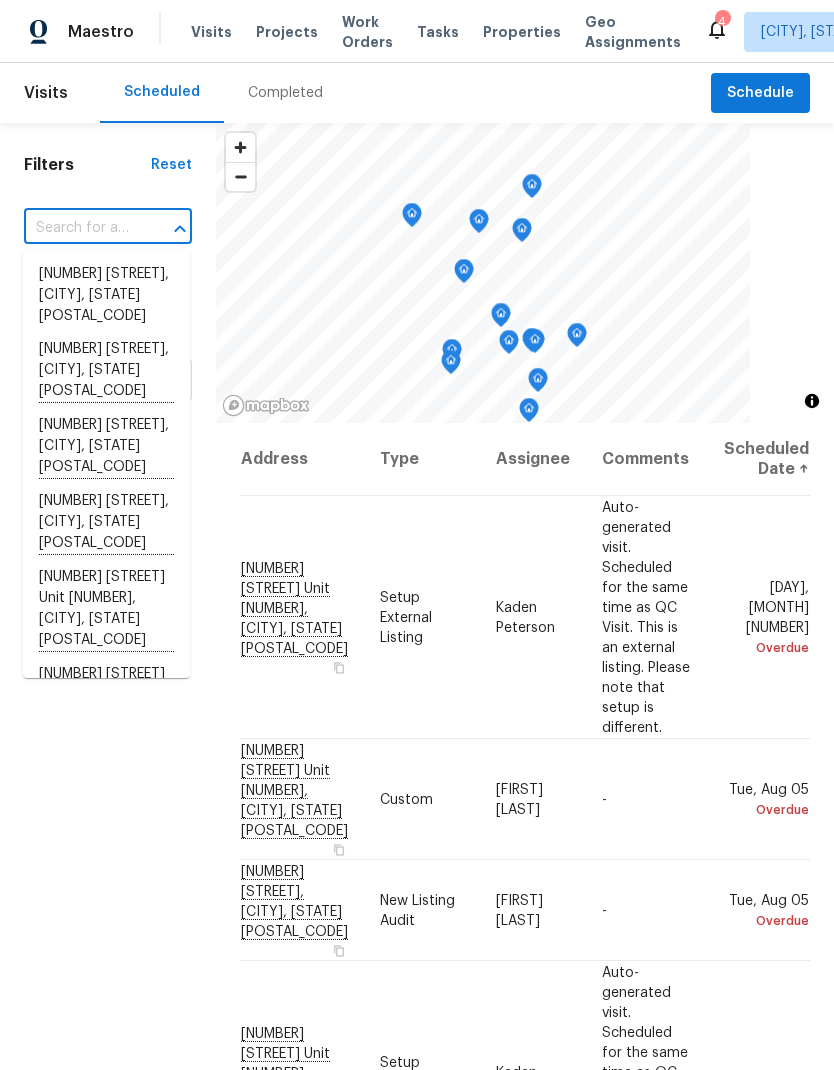 click at bounding box center (80, 228) 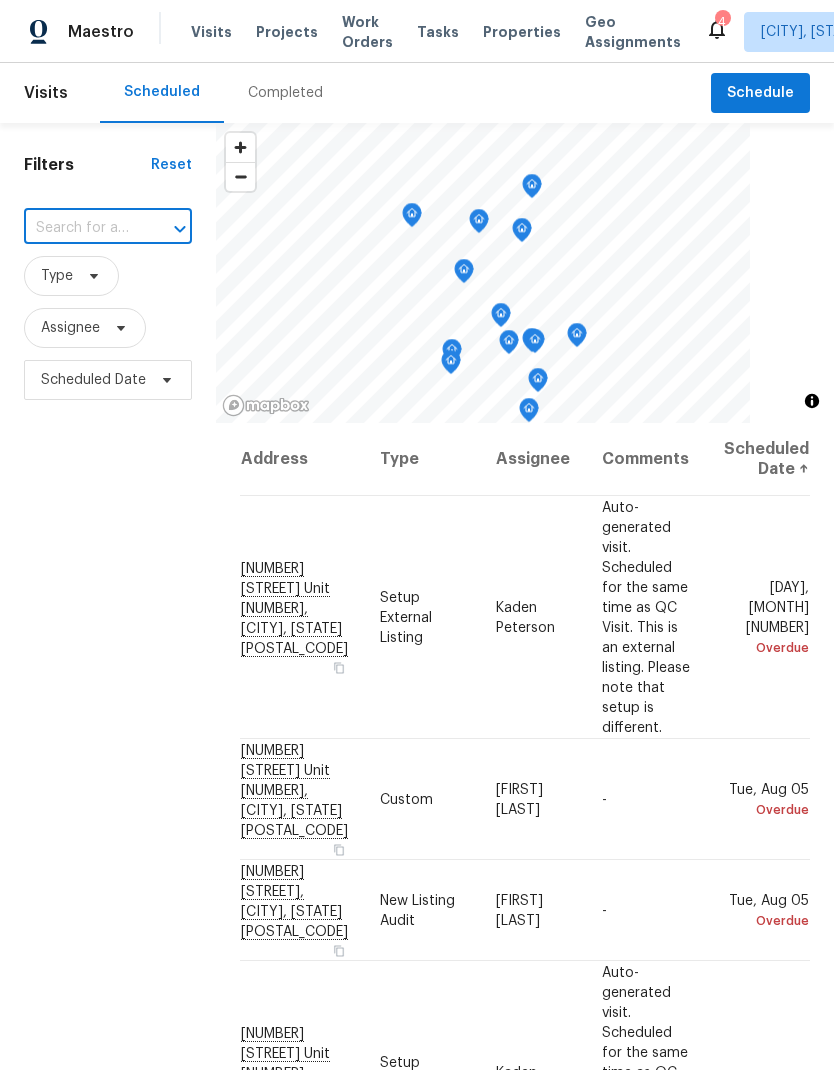 paste on "[NUMBER] [STREET], [CITY], [STATE] [POSTAL_CODE]" 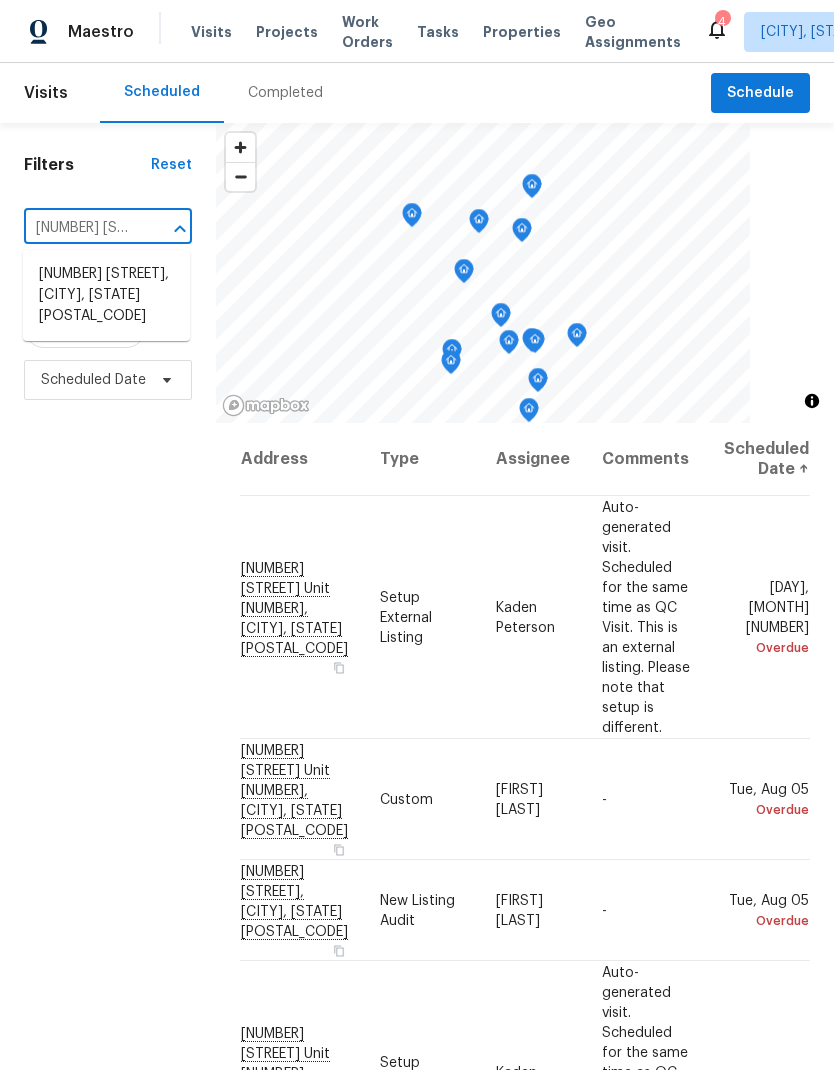 click on "[NUMBER] [STREET], [CITY], [STATE] [POSTAL_CODE]" at bounding box center [106, 295] 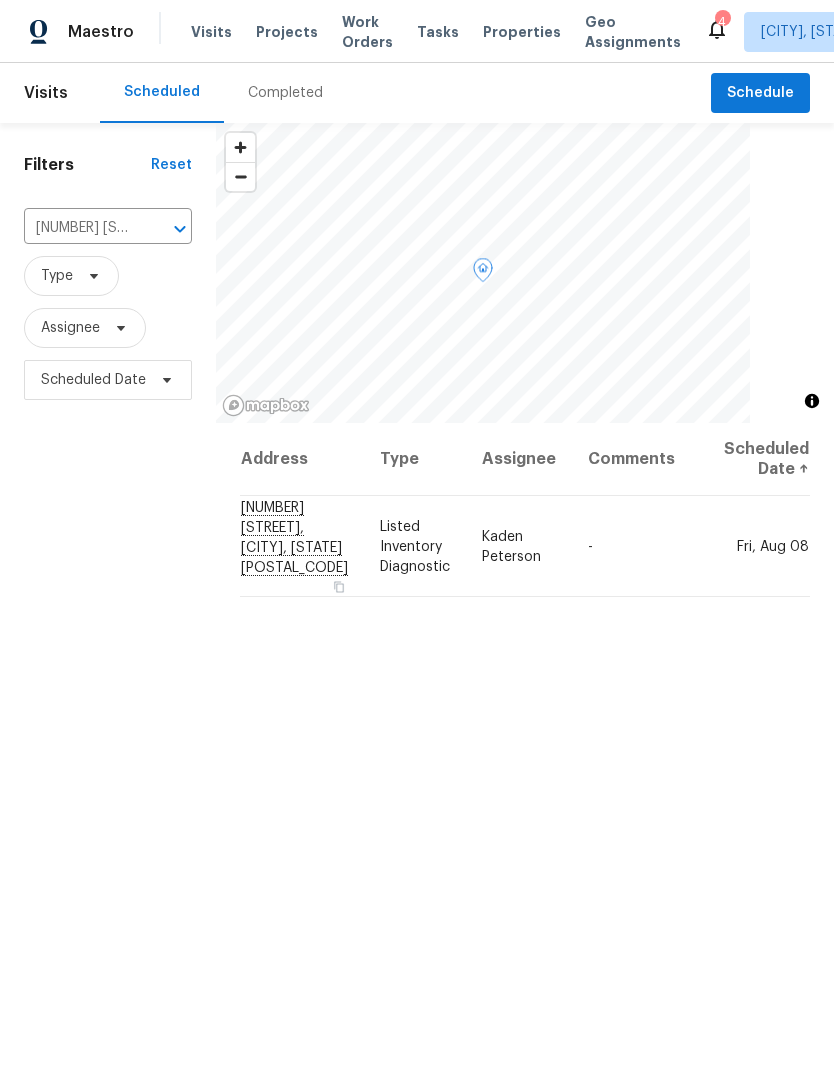 click at bounding box center (0, 0) 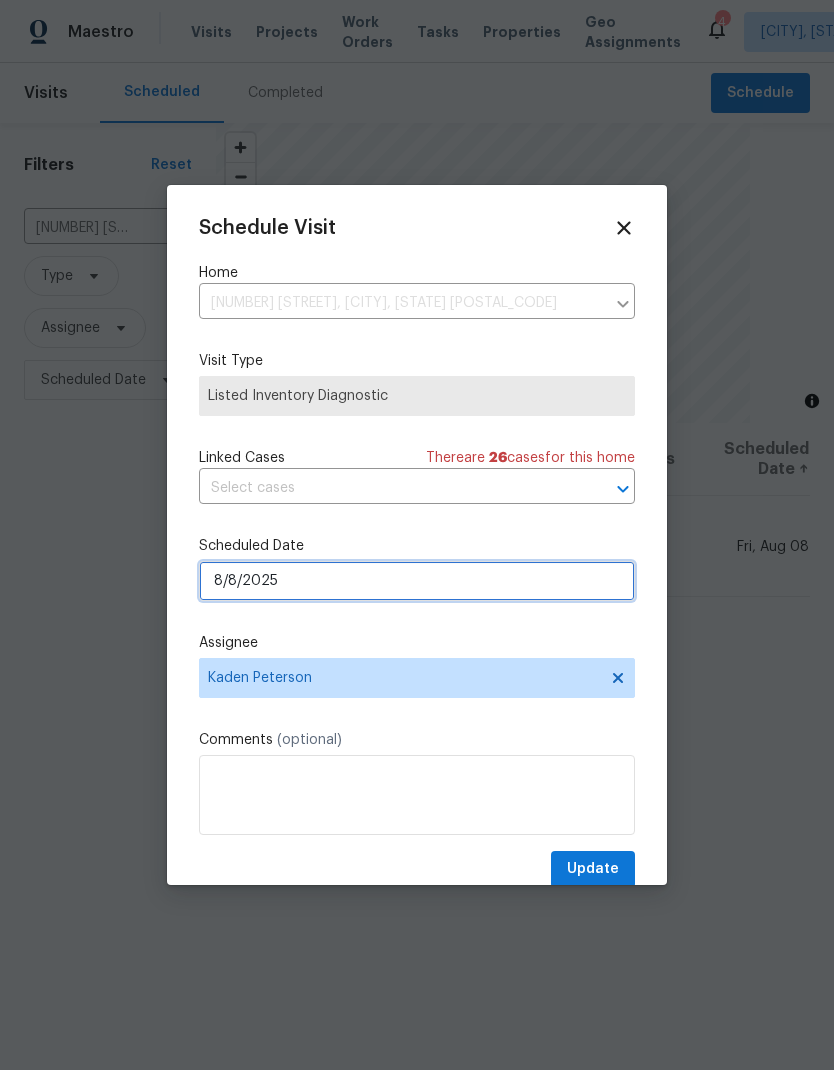 click on "8/8/2025" at bounding box center (417, 581) 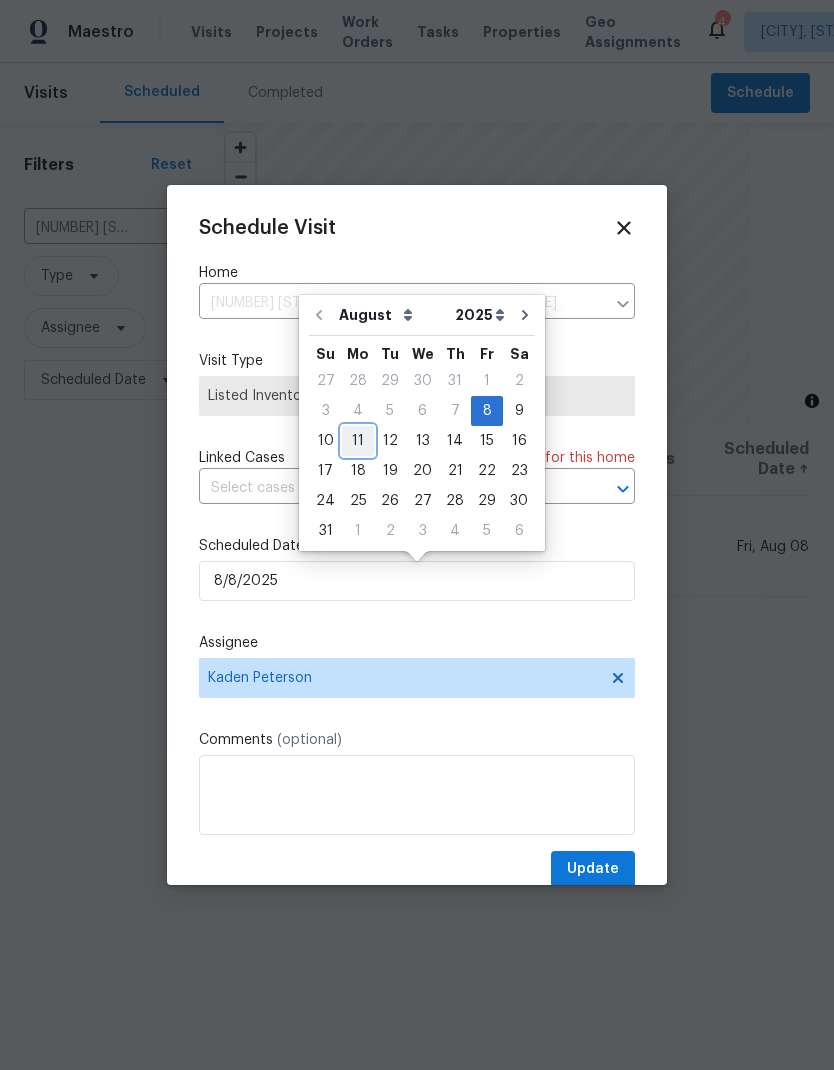 click on "11" at bounding box center (358, 441) 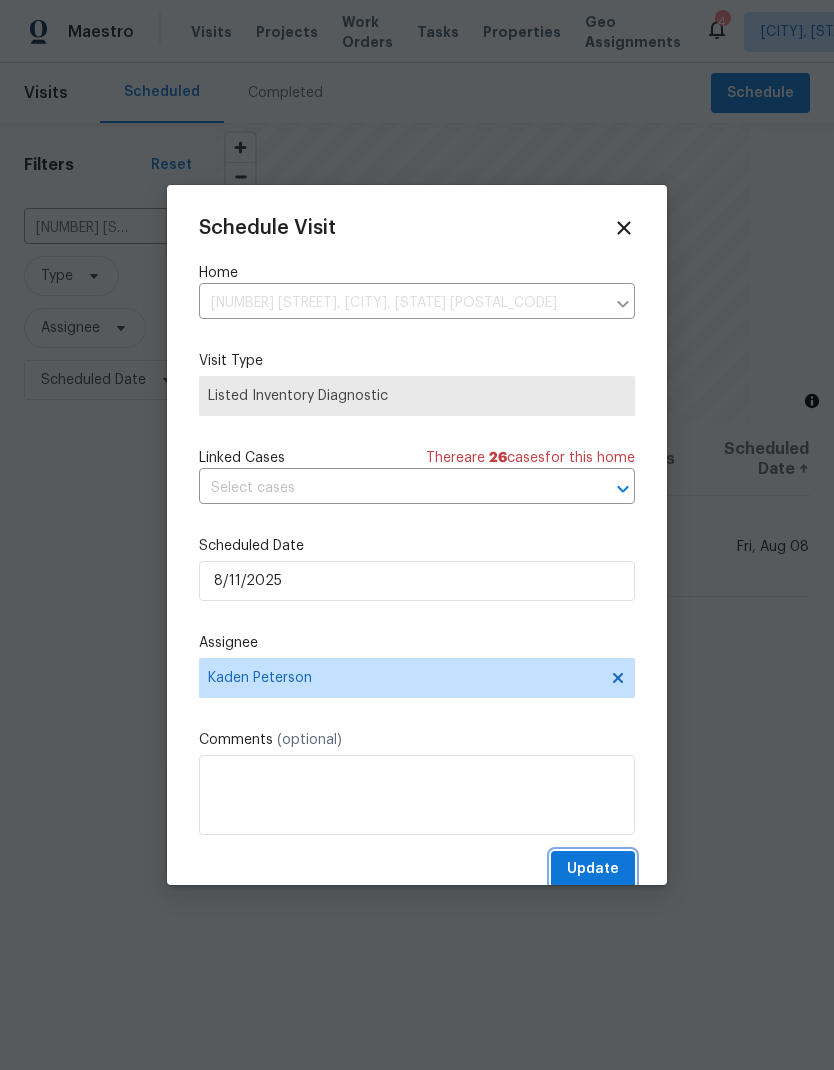 click on "Update" at bounding box center [593, 869] 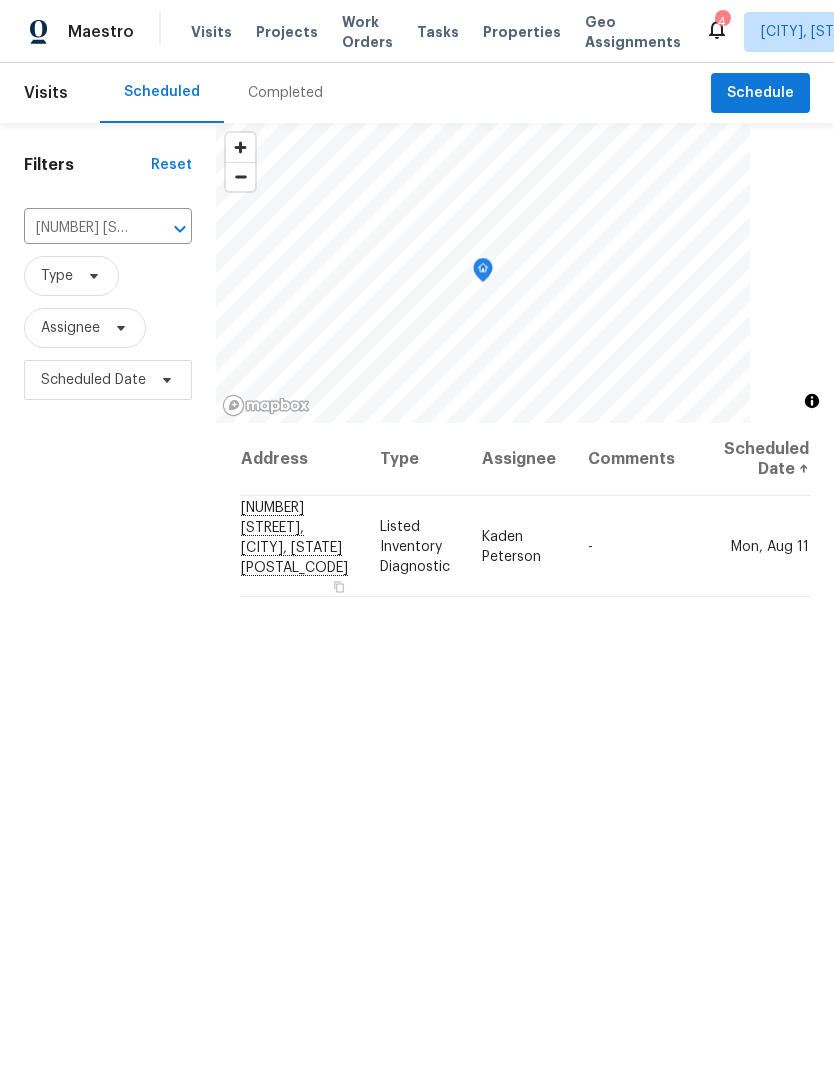 click 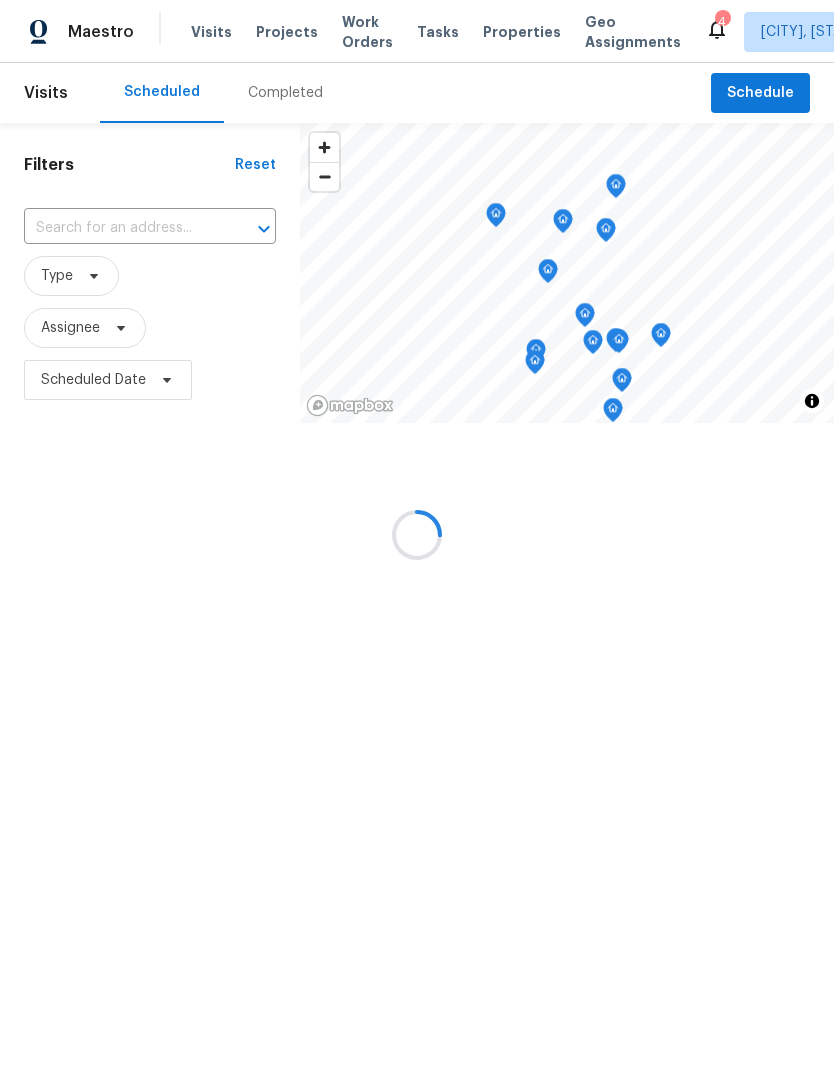 click at bounding box center (122, 228) 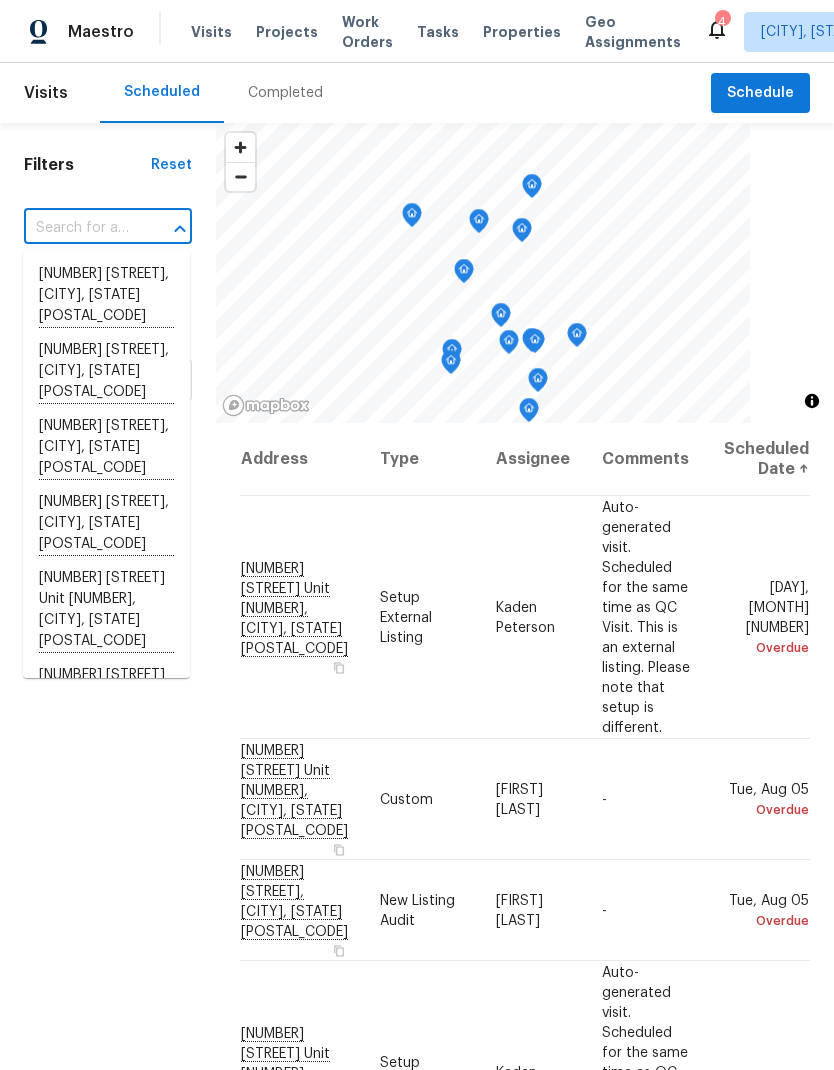 click at bounding box center (80, 228) 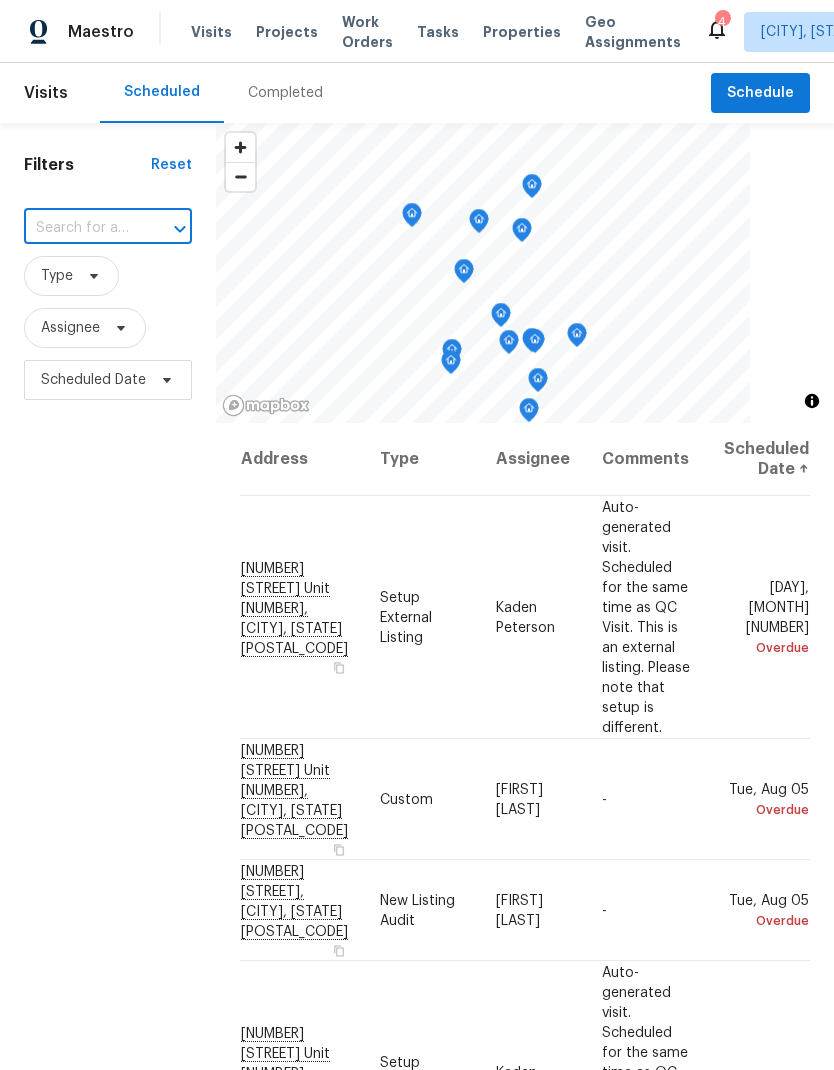 paste on "[NUMBER] [STREET] Unit [NUMBER][LETTER], [CITY], [STATE] [POSTAL_CODE]" 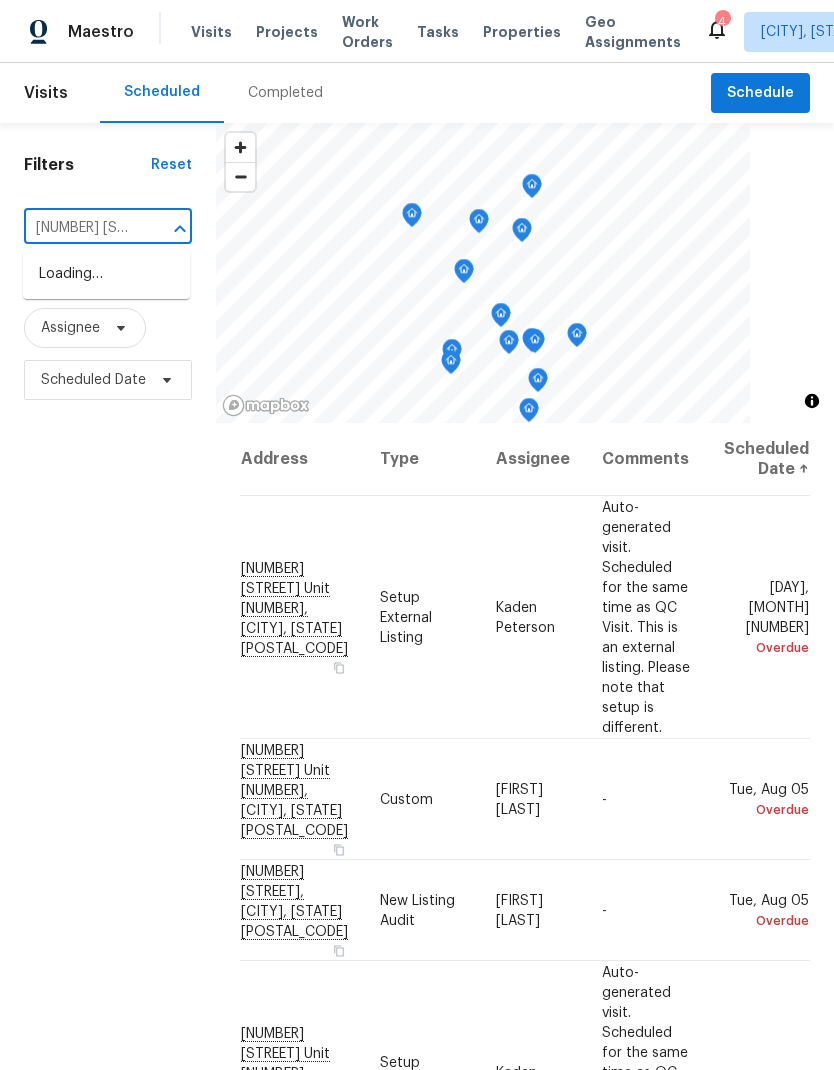 type on "[NUMBER] [STREET]" 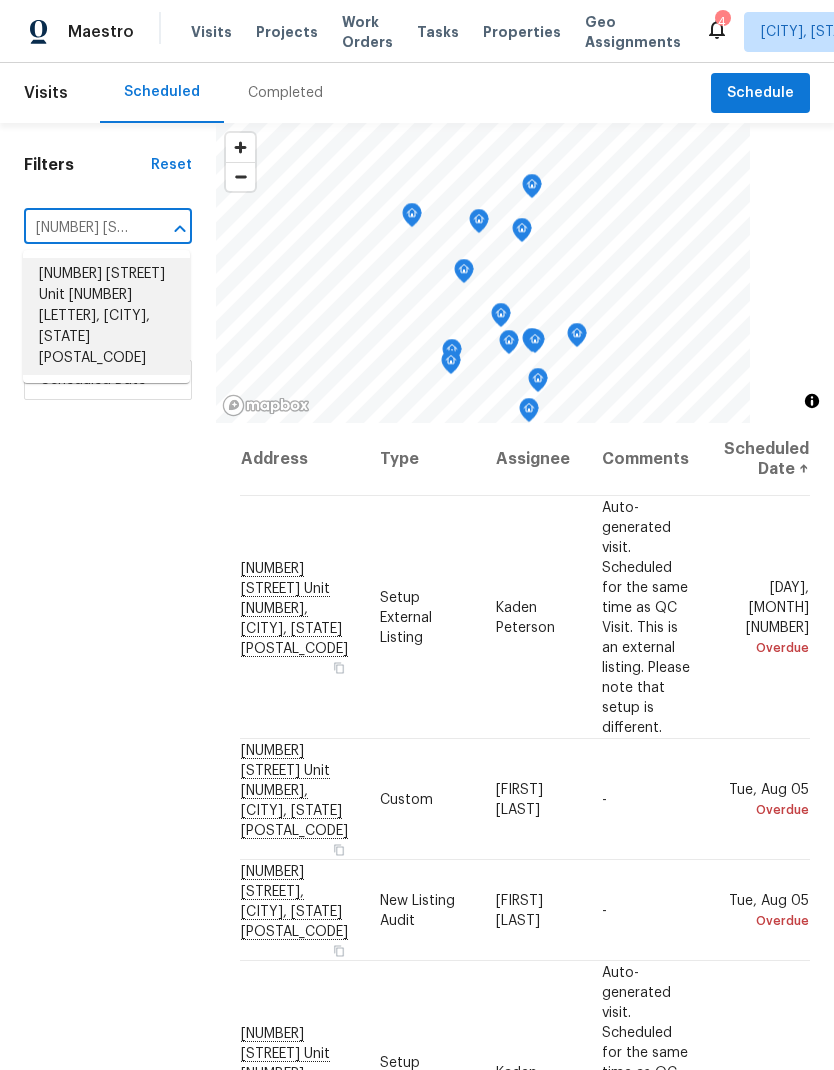 click on "[NUMBER] [STREET] Unit [NUMBER][LETTER], [CITY], [STATE] [POSTAL_CODE]" at bounding box center (106, 316) 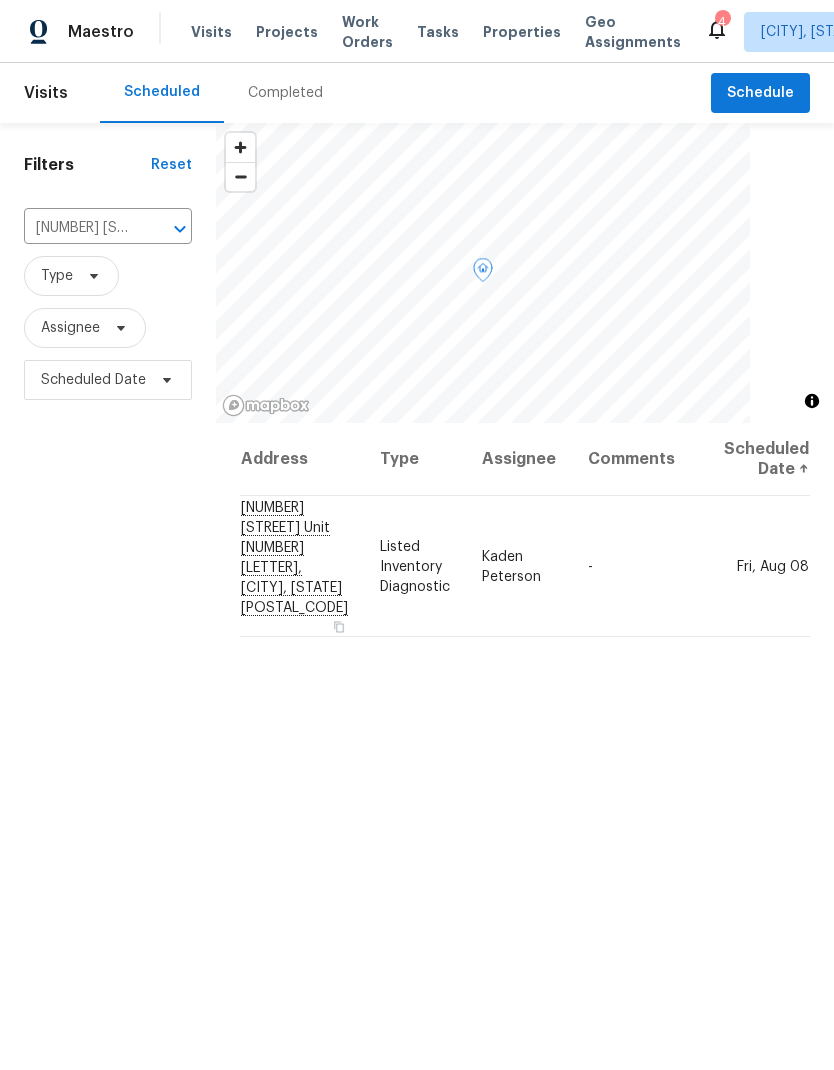 click 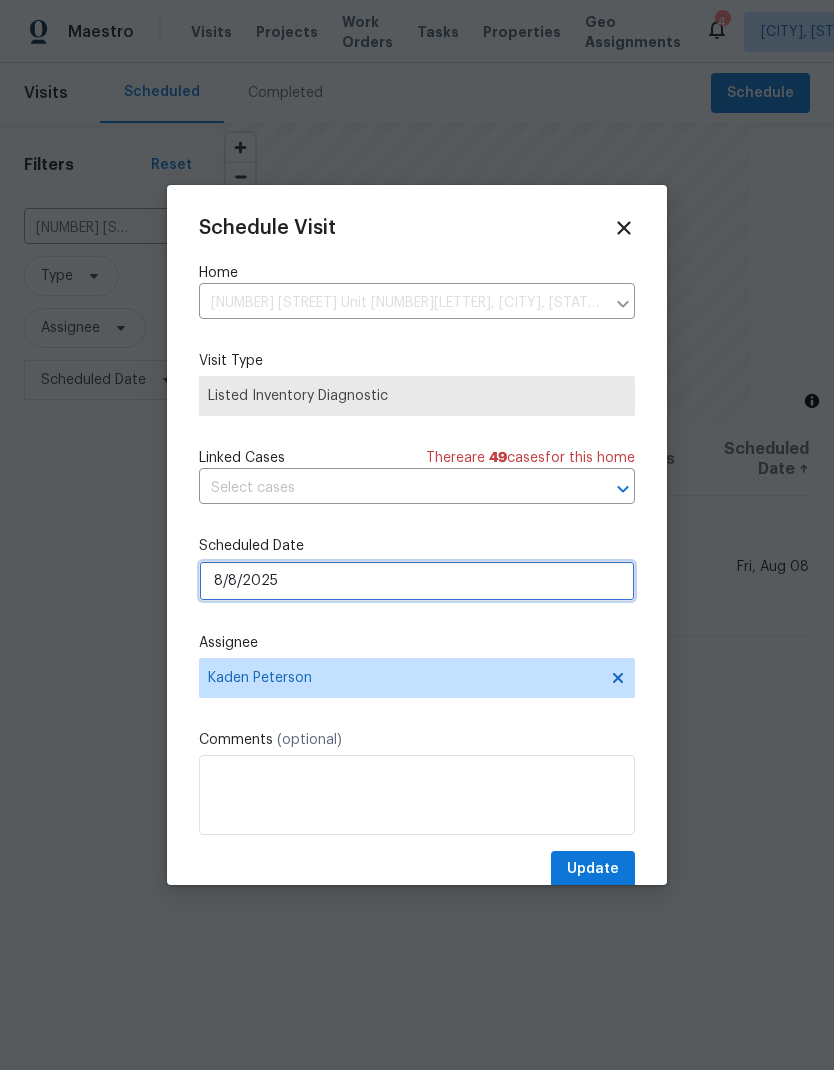 click on "8/8/2025" at bounding box center [417, 581] 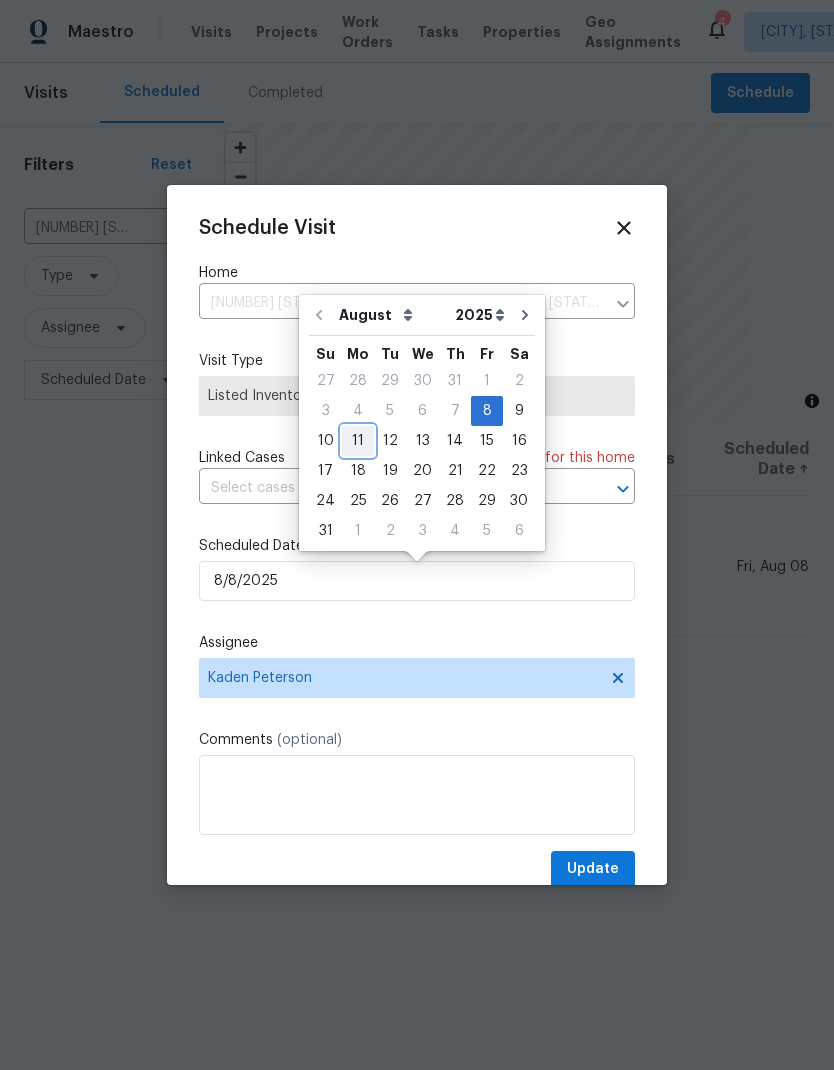 click on "11" at bounding box center [358, 441] 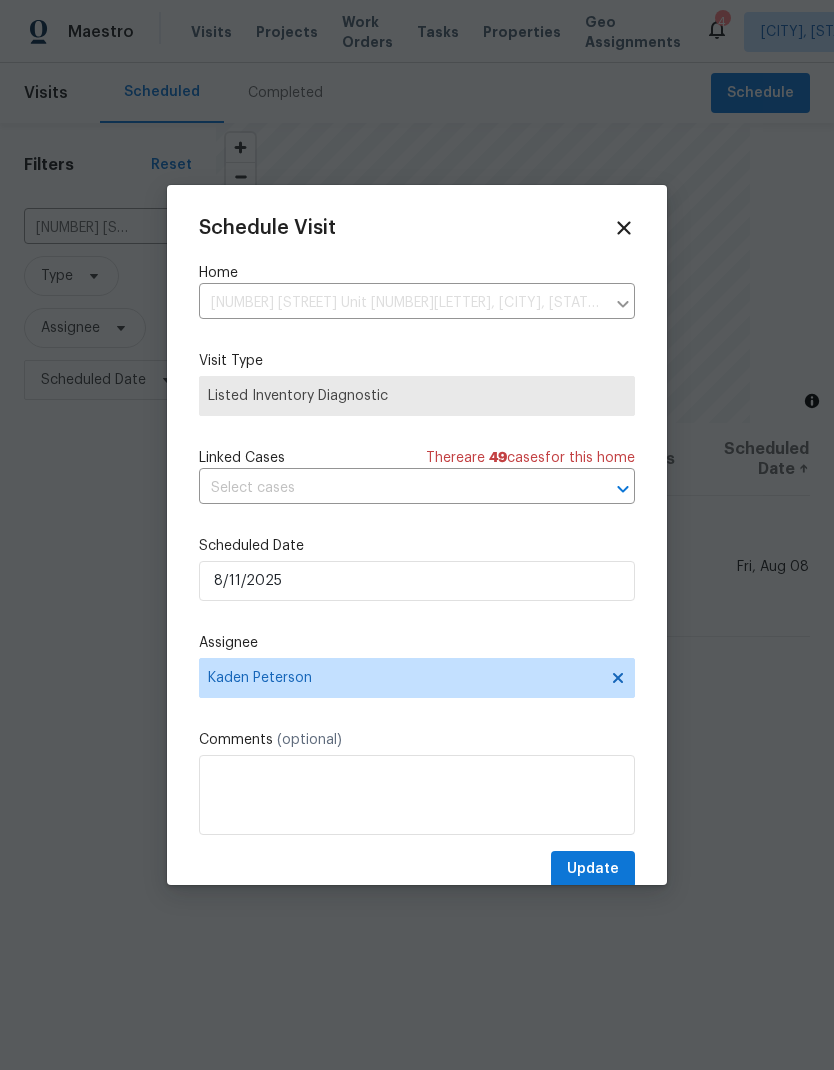 type on "8/11/2025" 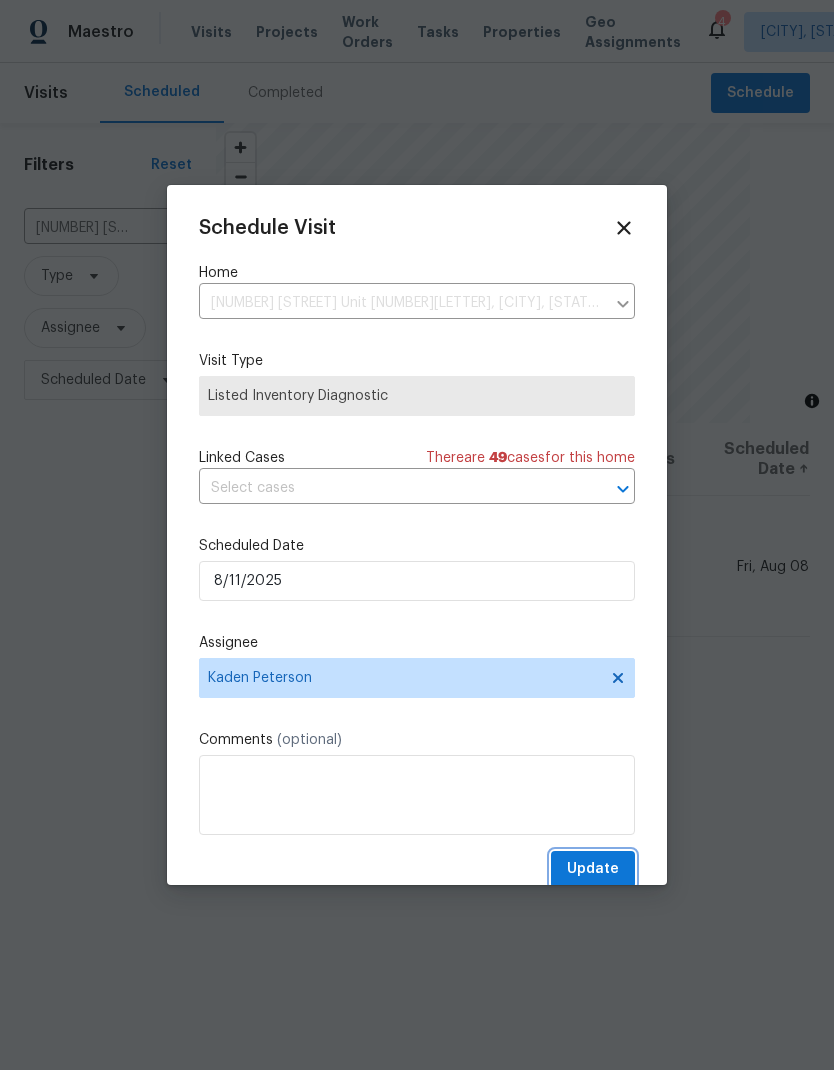 click on "Update" at bounding box center [593, 869] 